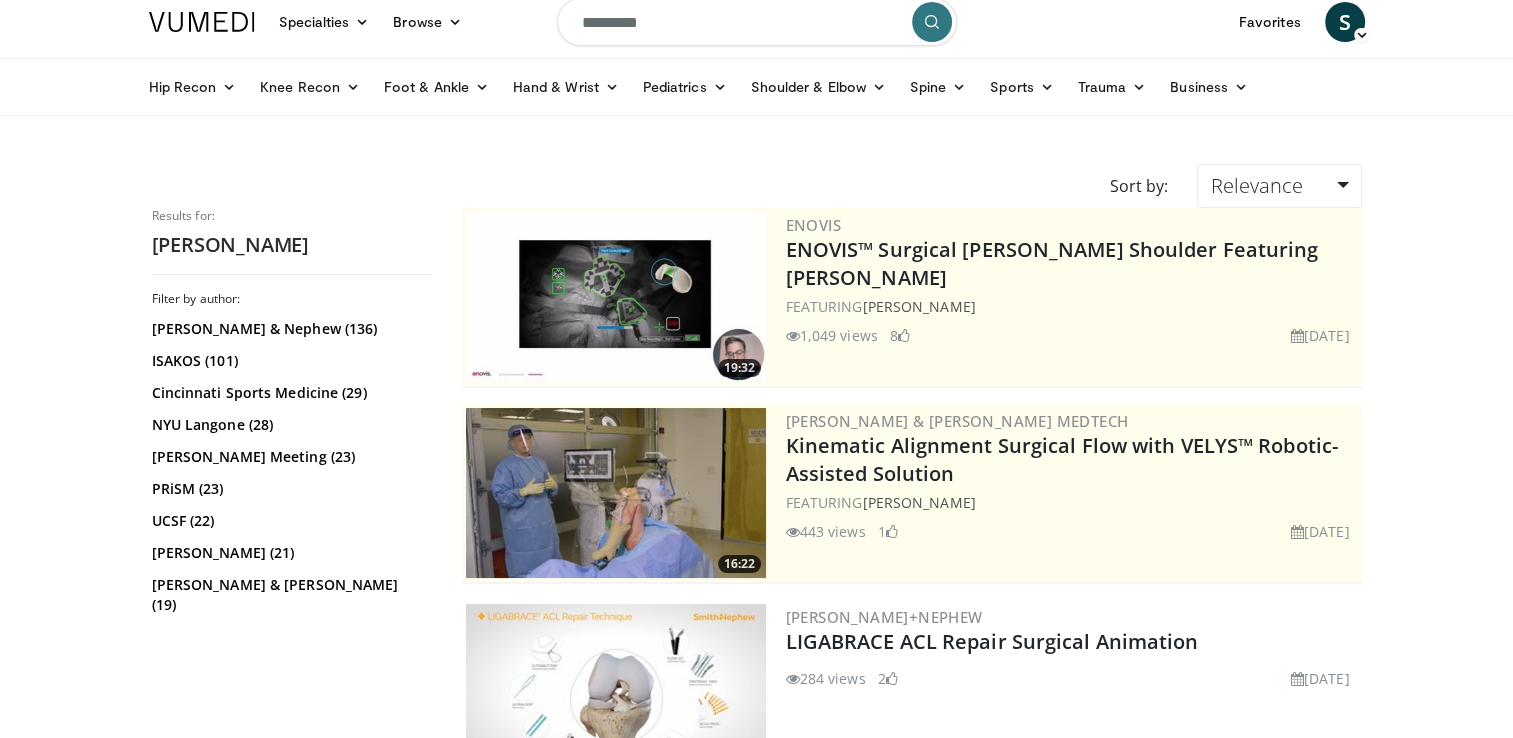 scroll, scrollTop: 0, scrollLeft: 0, axis: both 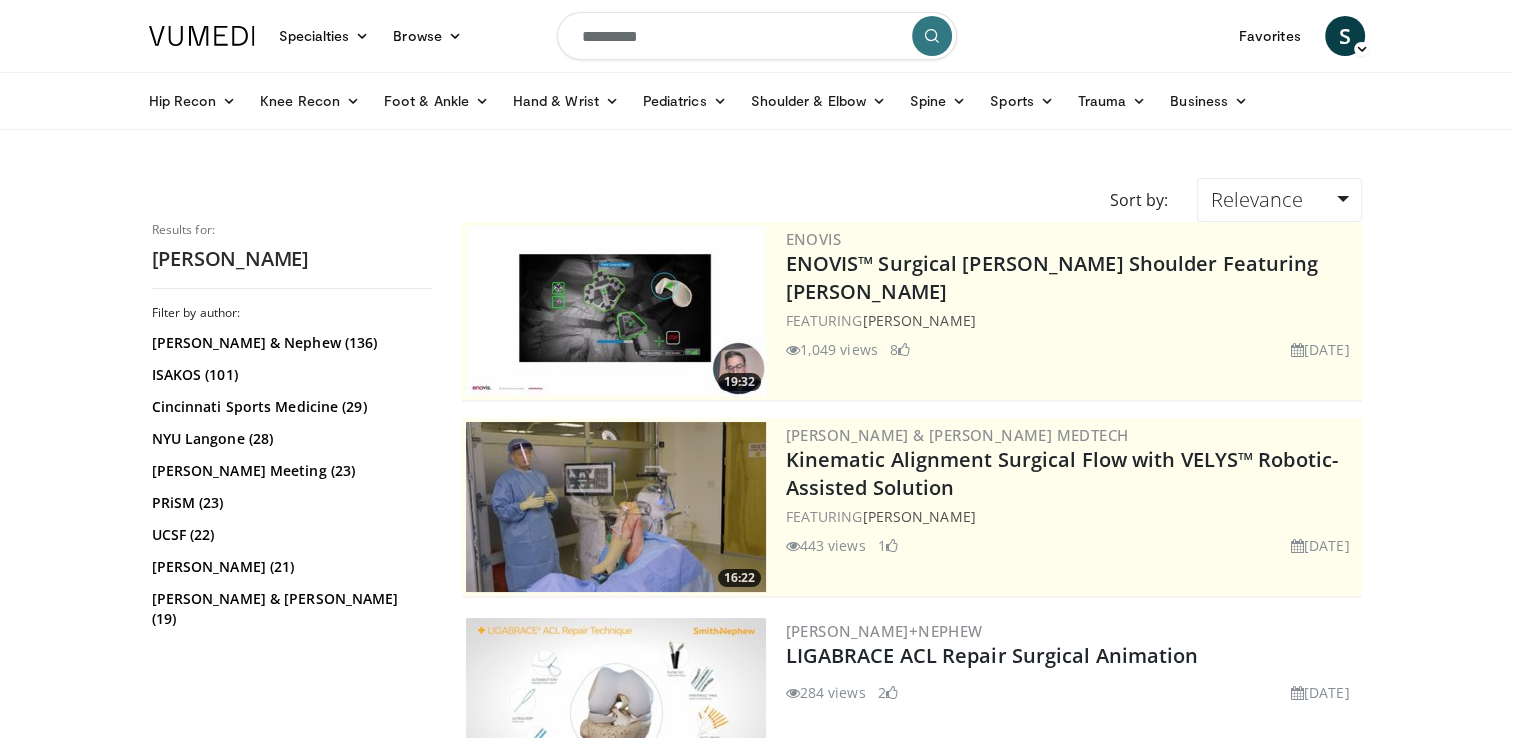 click on "*********" at bounding box center (757, 36) 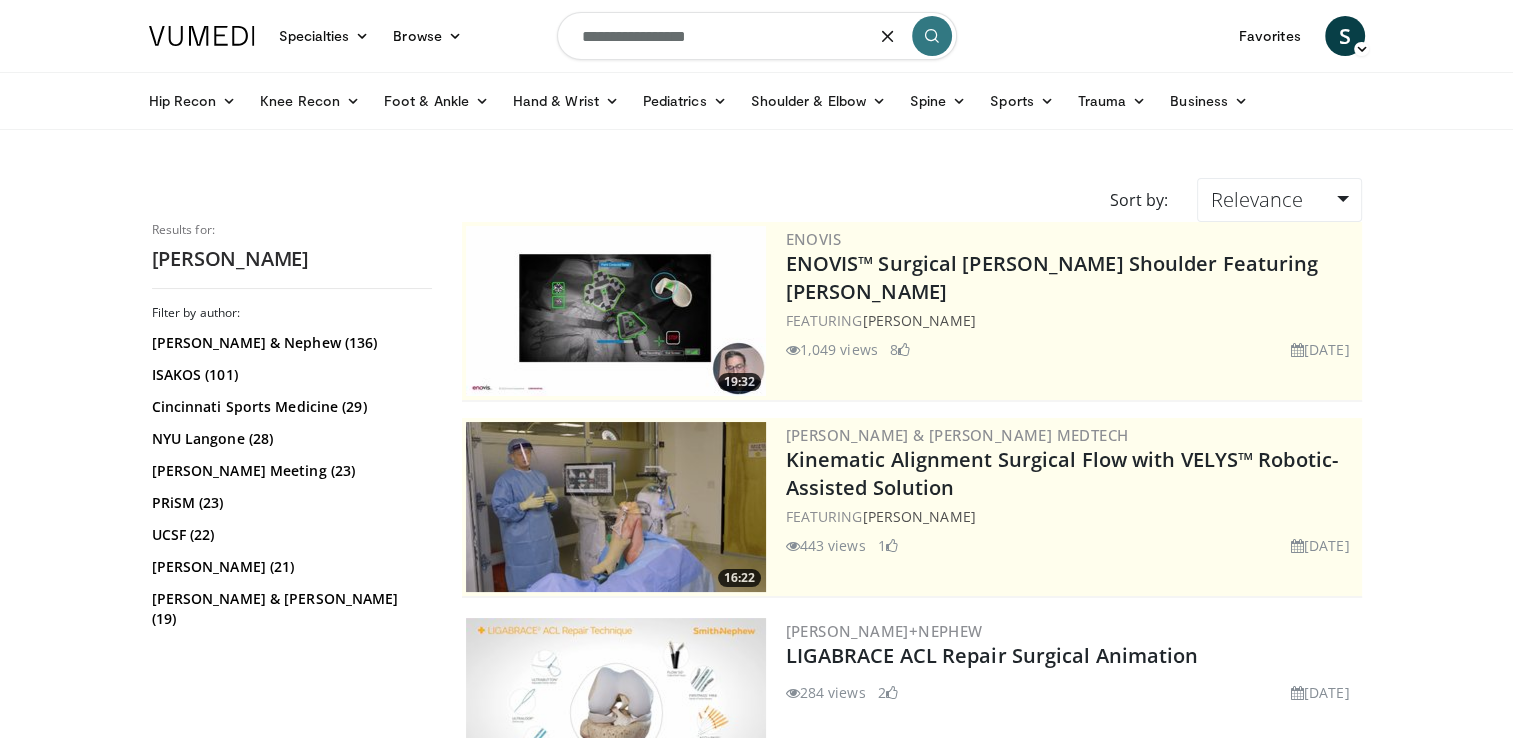 type on "**********" 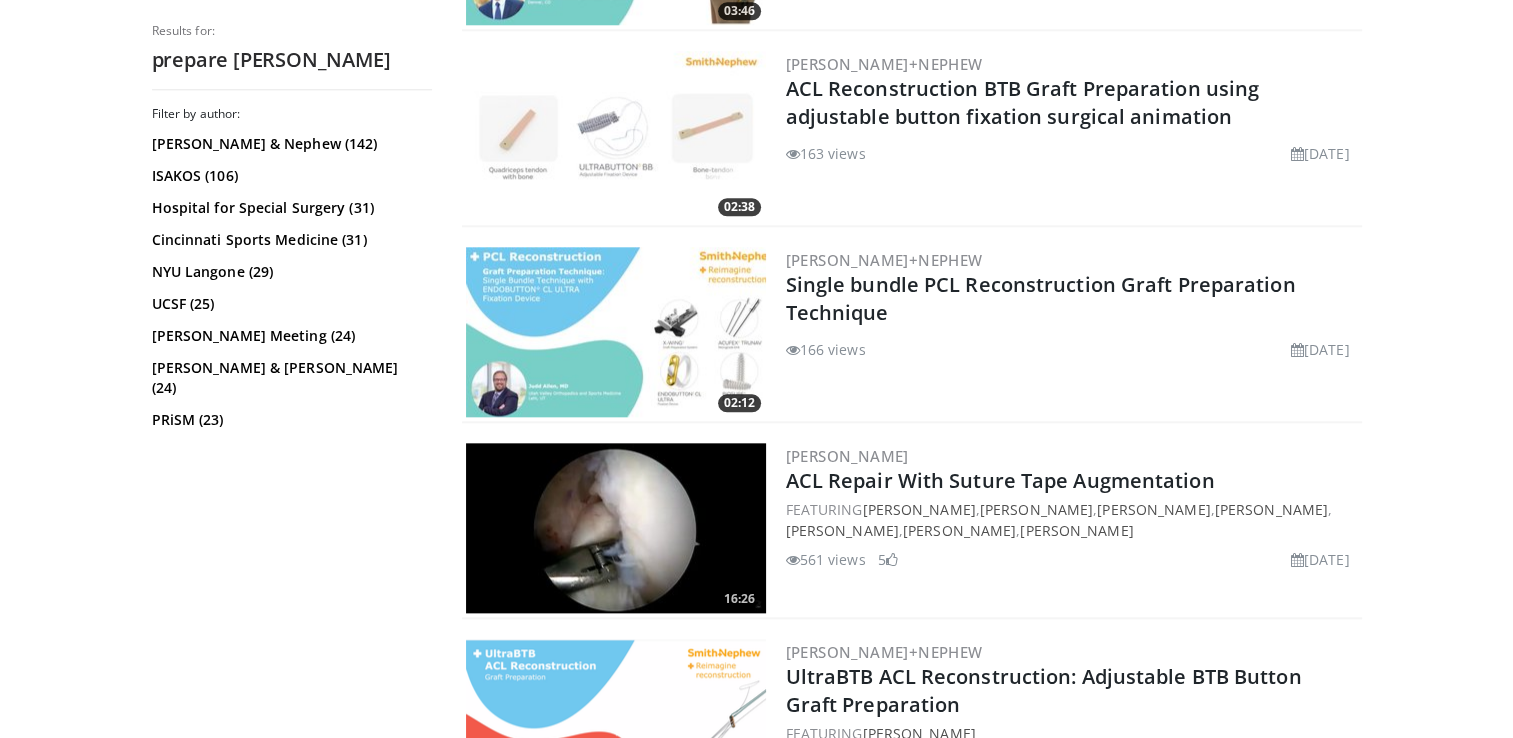 scroll, scrollTop: 2400, scrollLeft: 0, axis: vertical 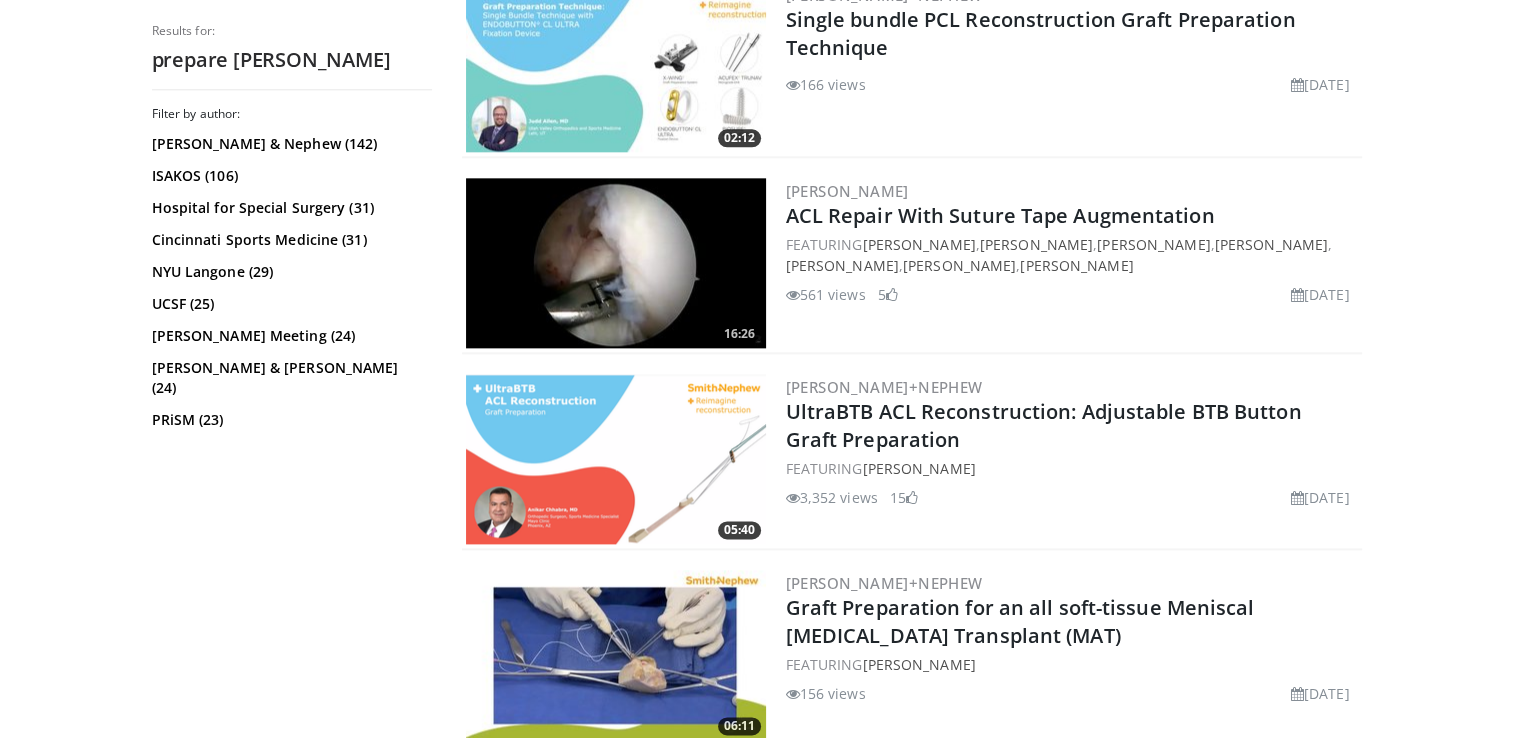click at bounding box center (616, 263) 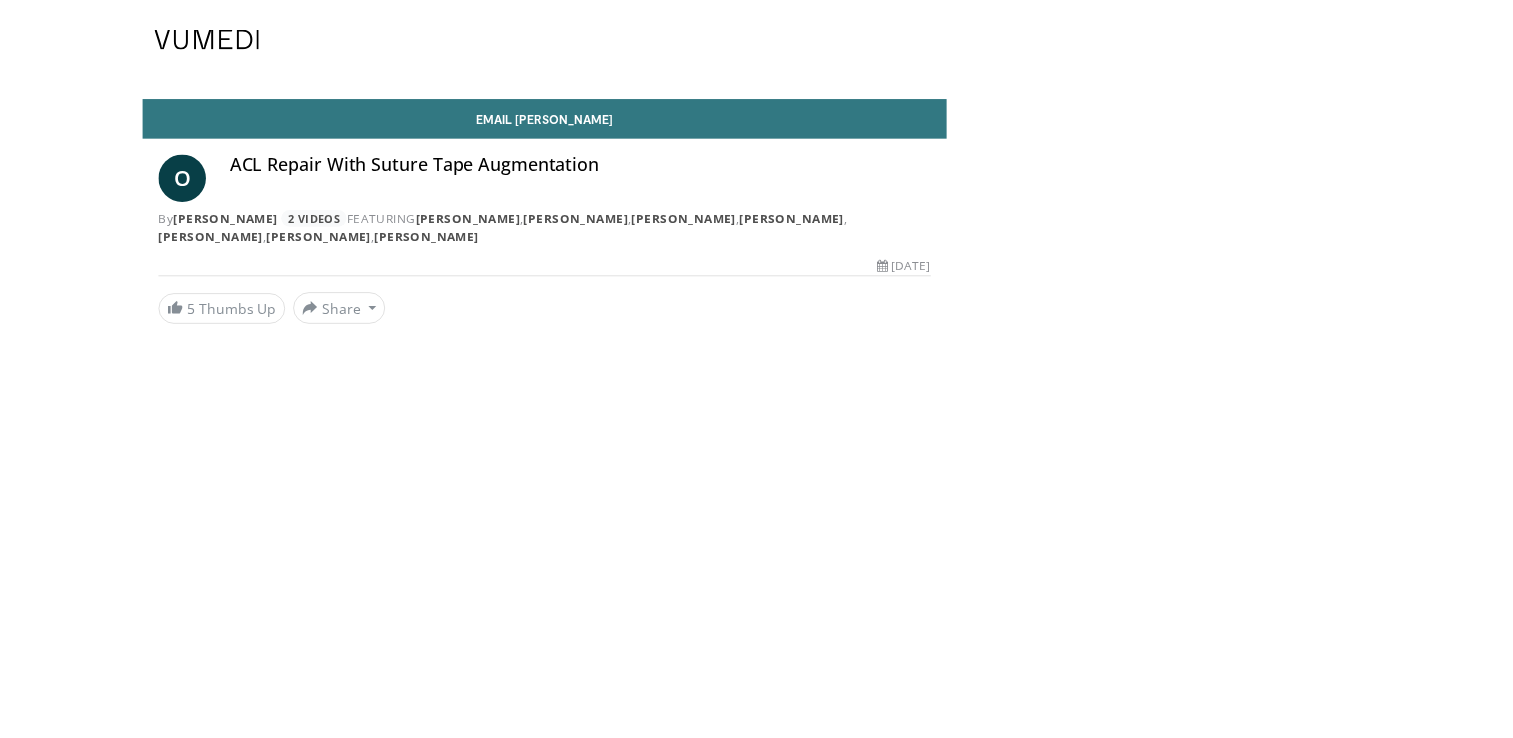 scroll, scrollTop: 0, scrollLeft: 0, axis: both 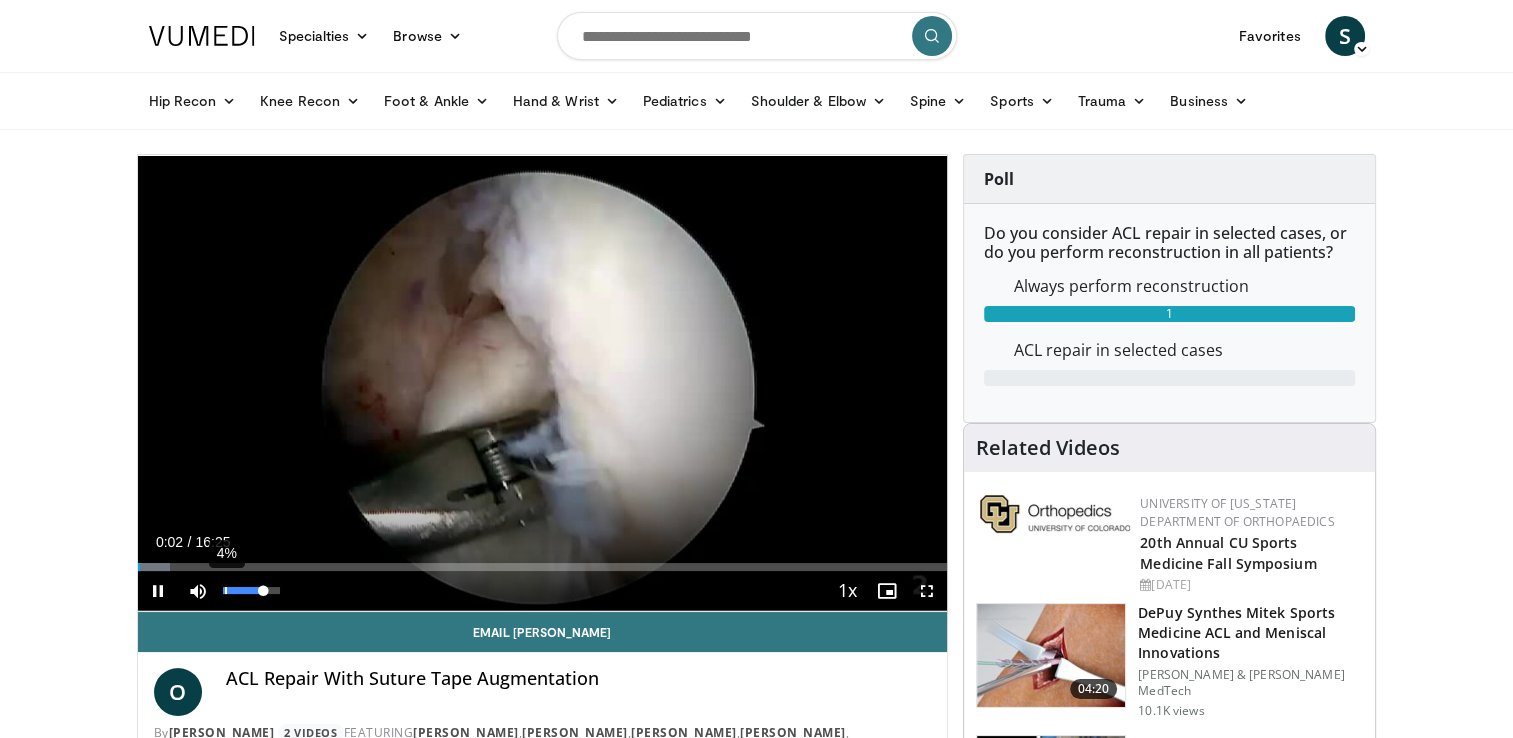 click on "4%" at bounding box center (251, 590) 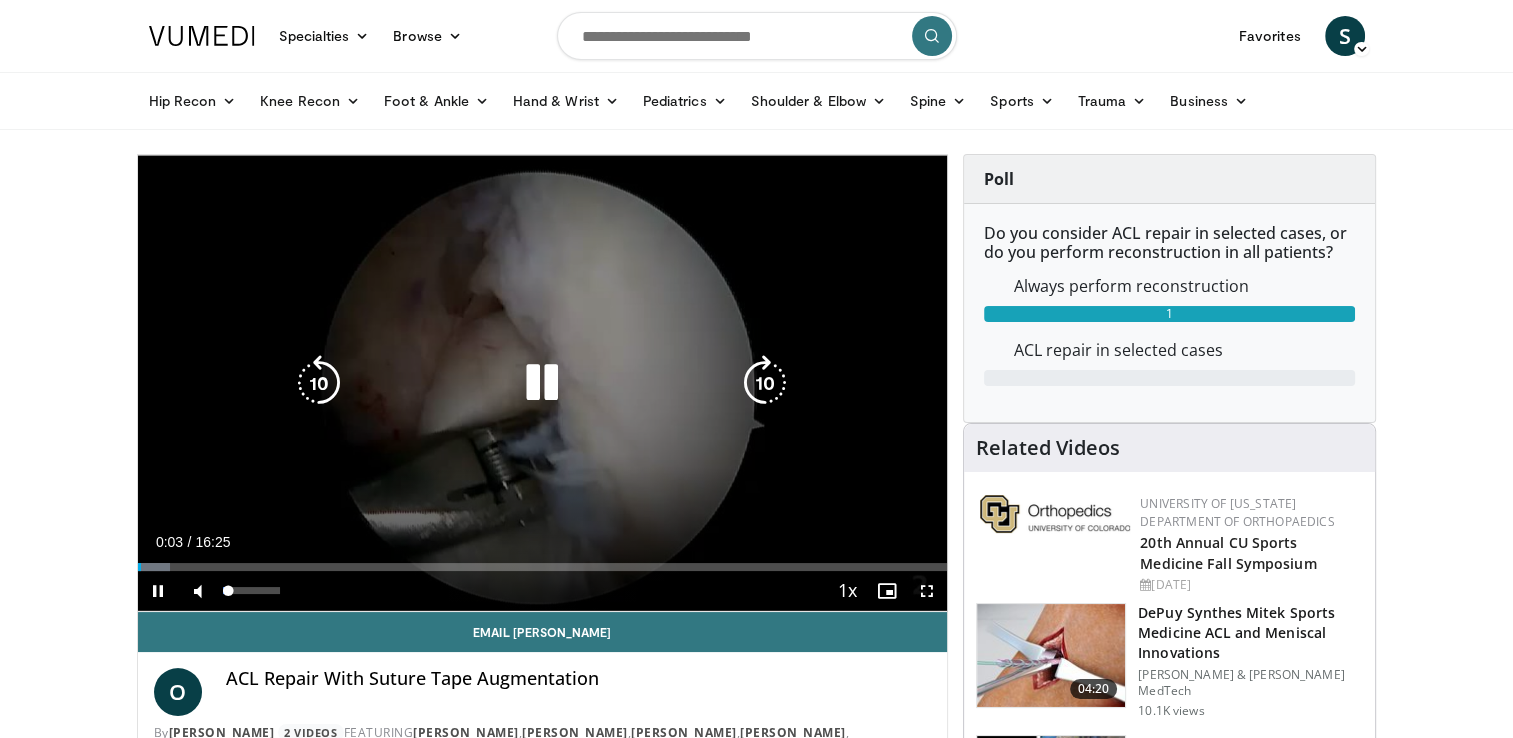 click on "**********" at bounding box center [543, 383] 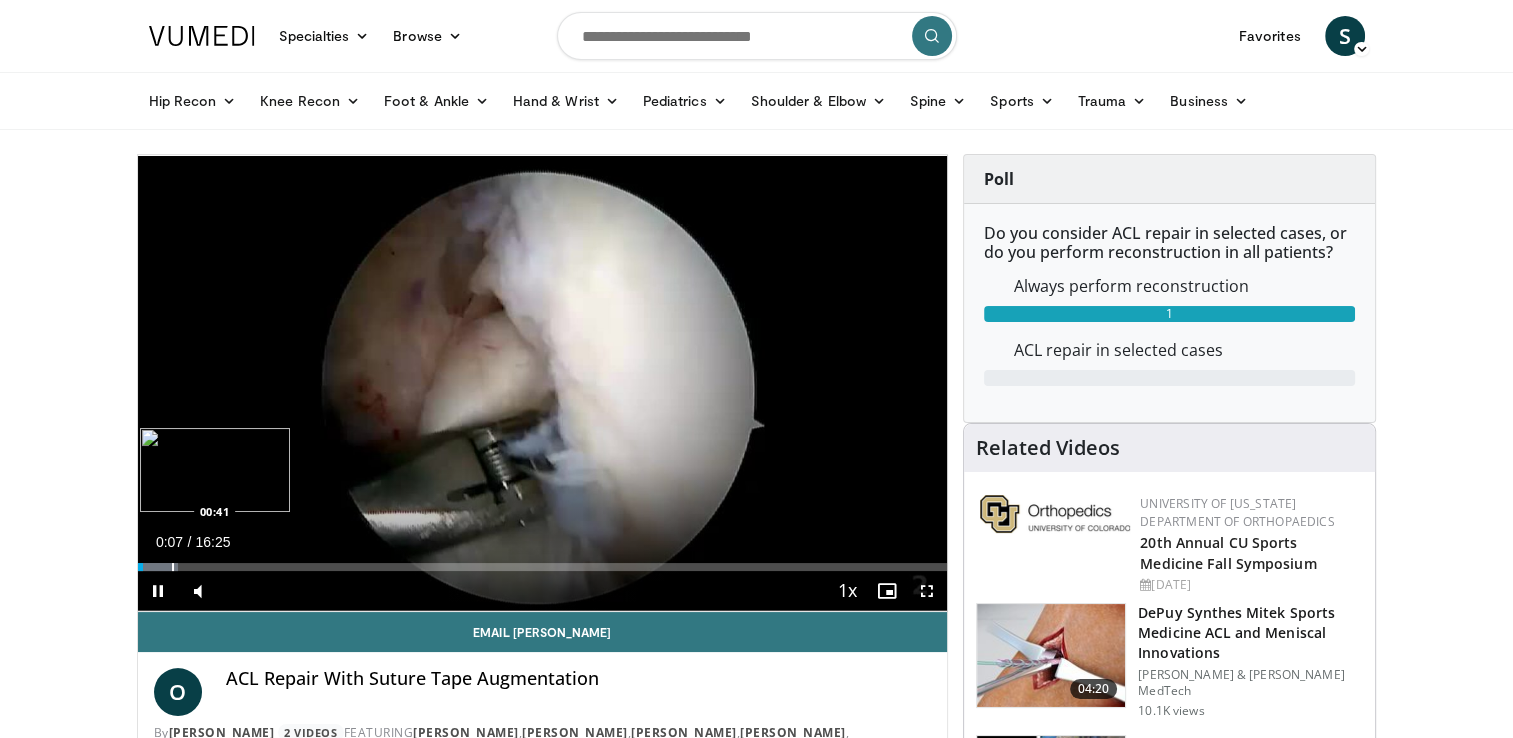 click at bounding box center (173, 567) 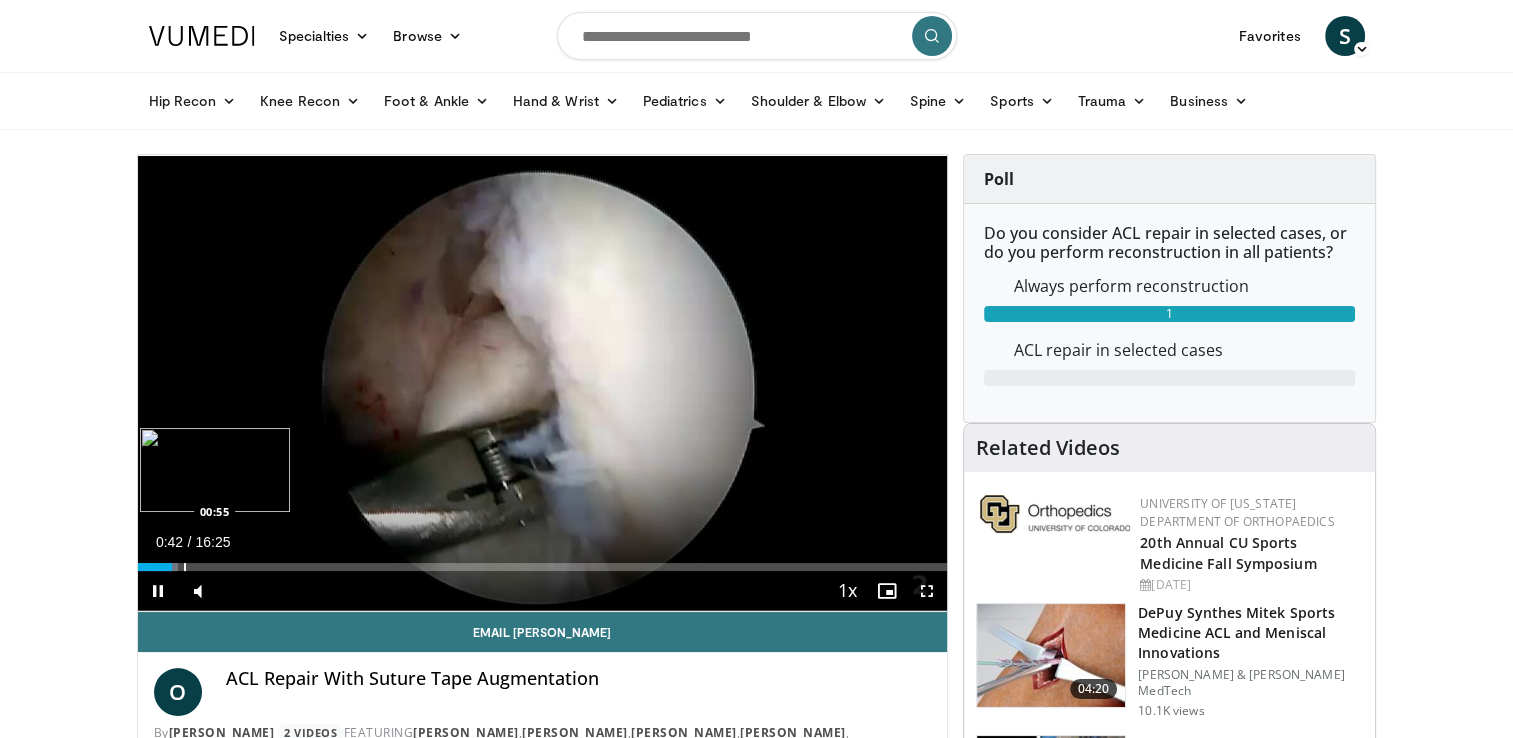 click at bounding box center [185, 567] 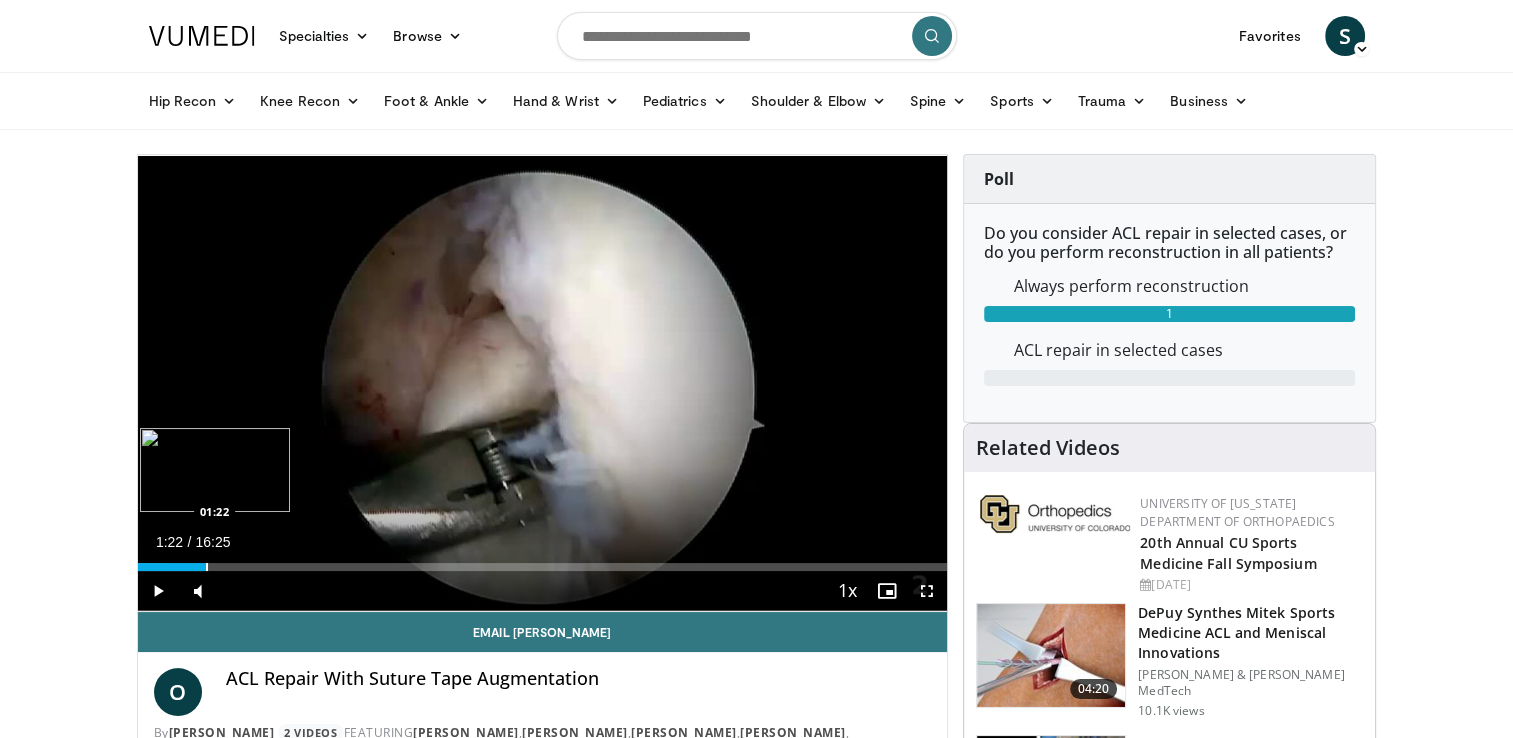 click at bounding box center [207, 567] 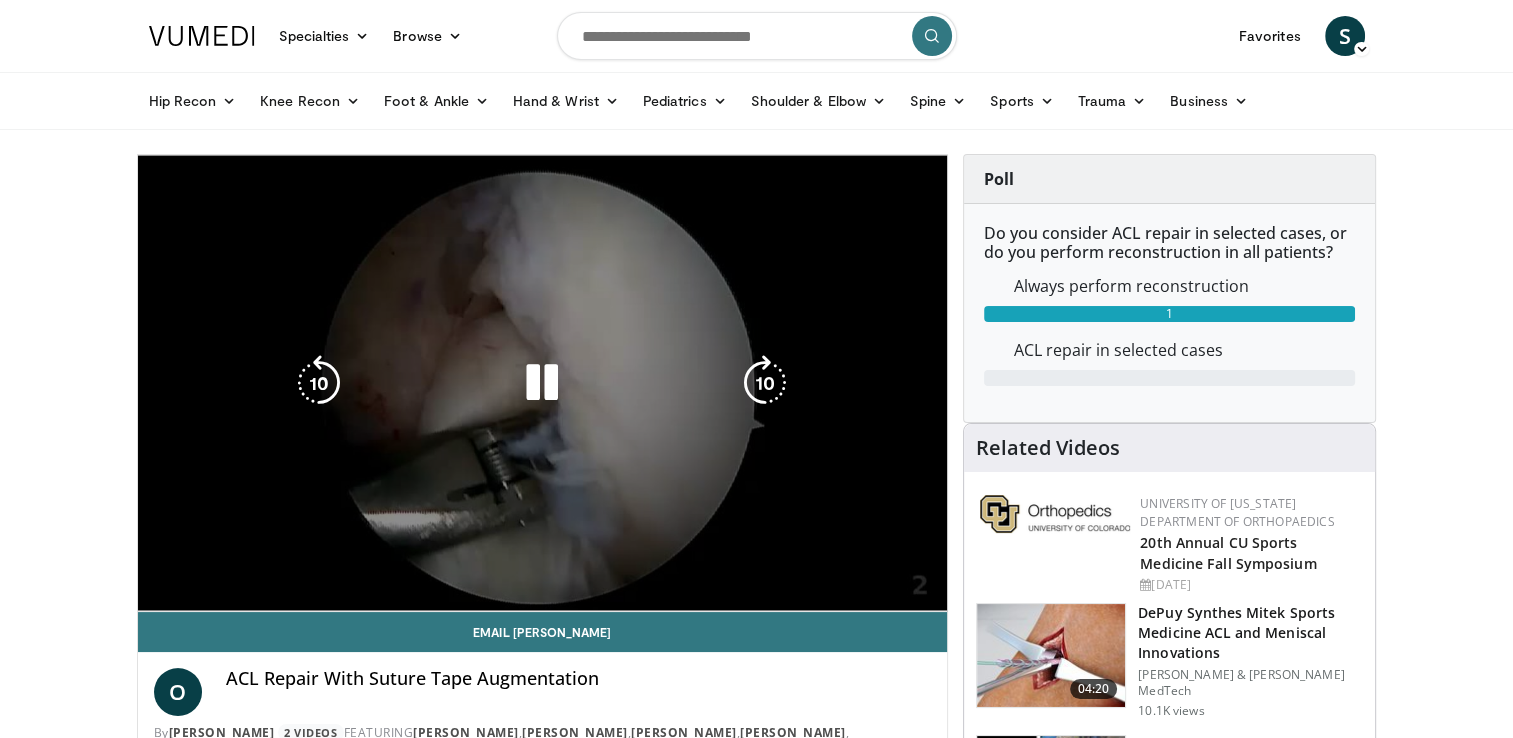 click on "10 seconds
Tap to unmute" at bounding box center (543, 383) 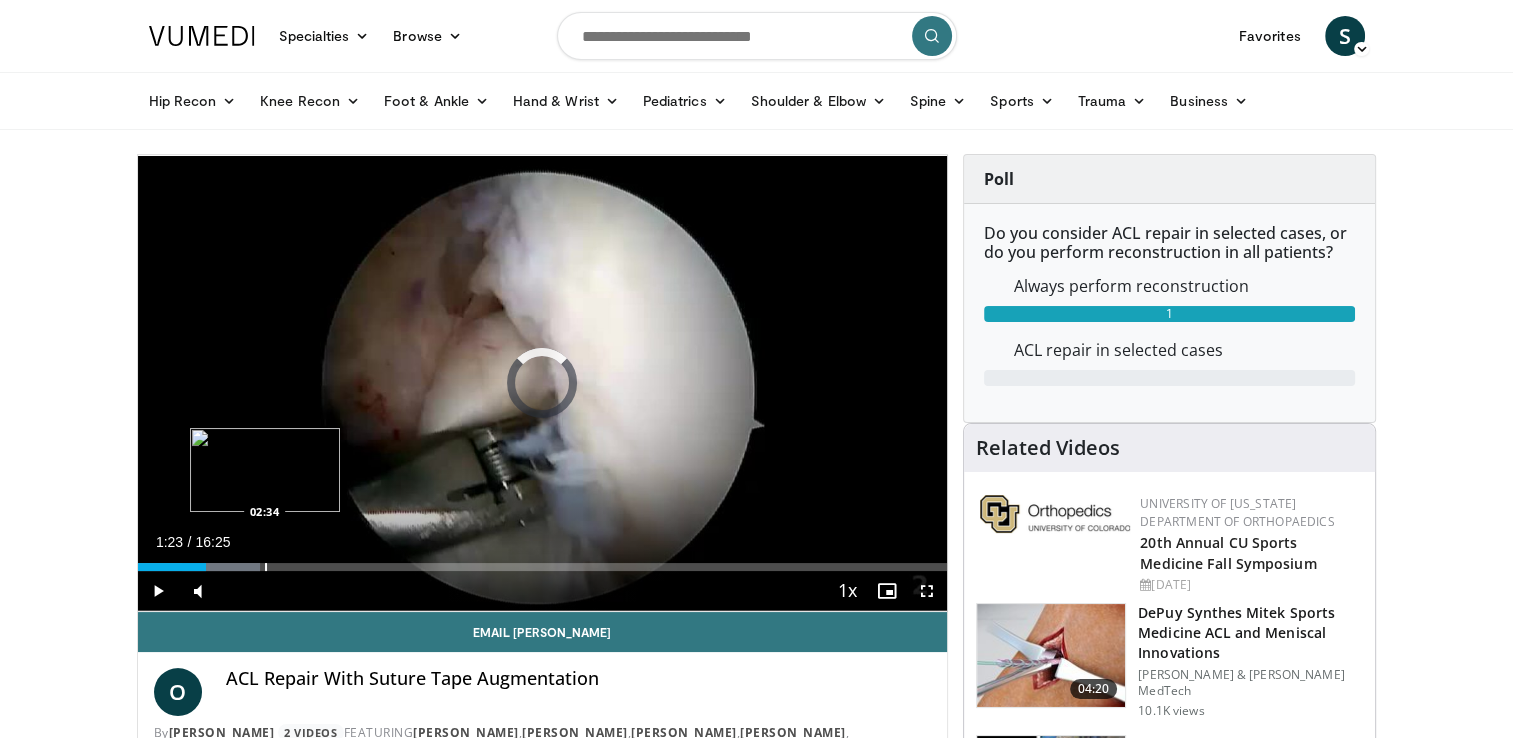 click at bounding box center [266, 567] 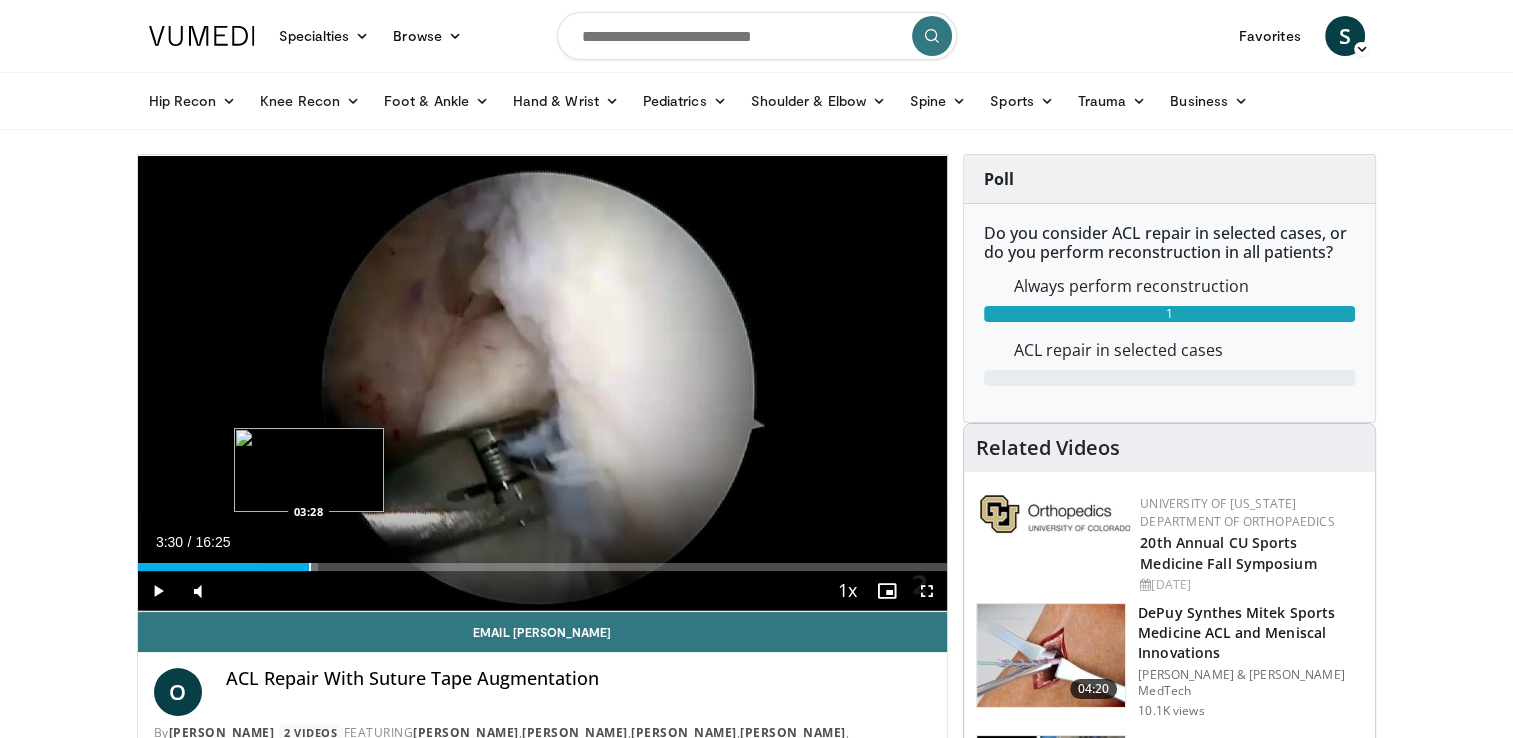 click at bounding box center (289, 567) 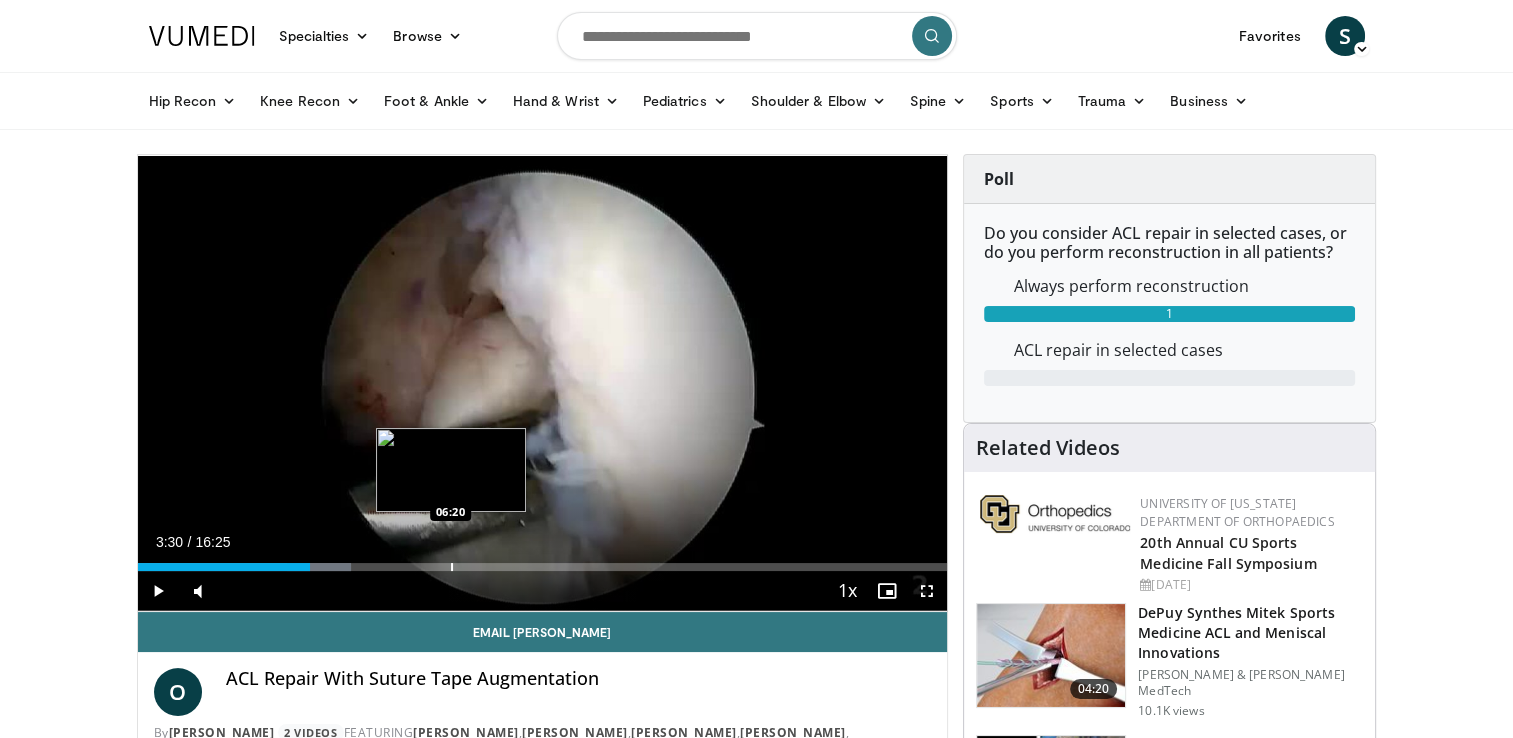 click on "Loaded :  26.33% 03:30 06:20" at bounding box center [543, 561] 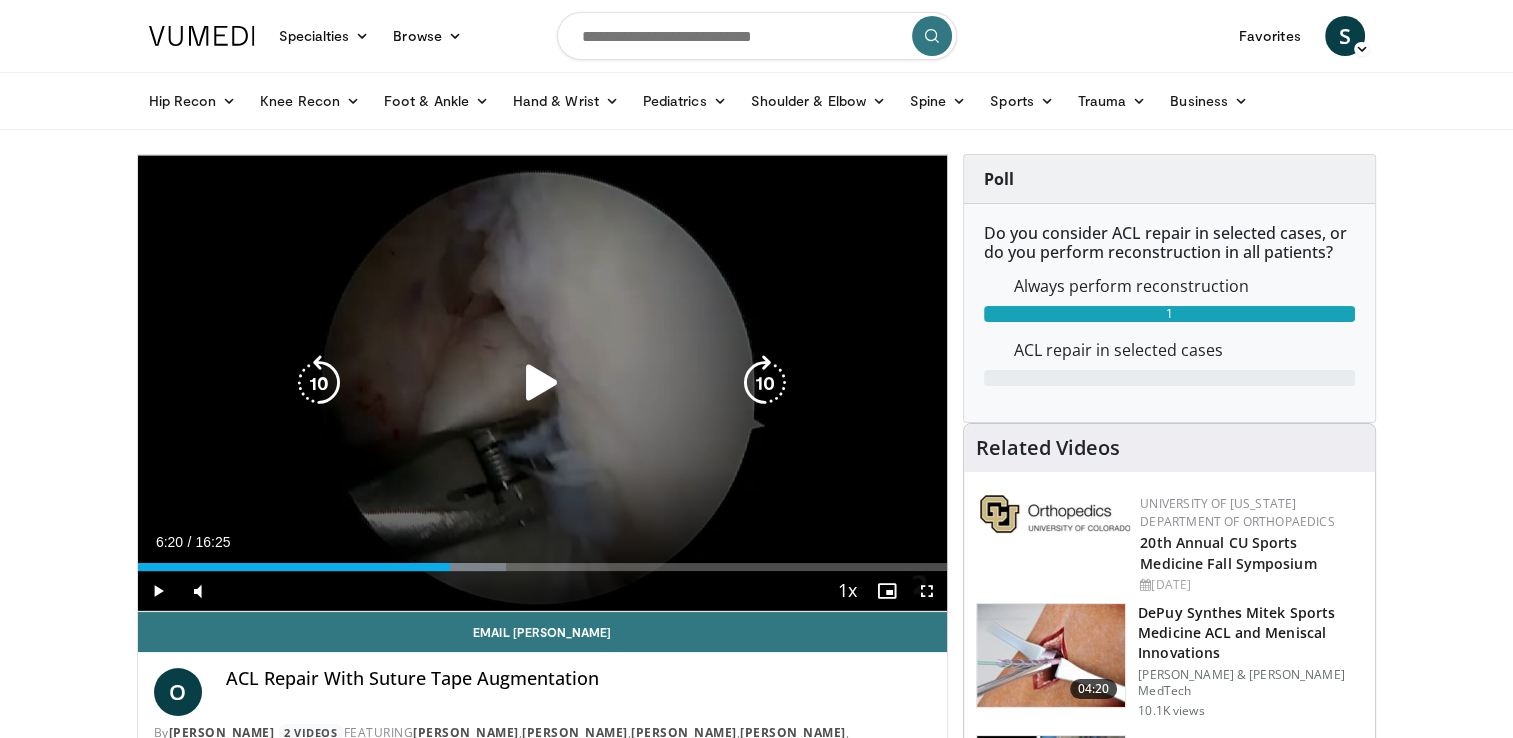 click at bounding box center [542, 383] 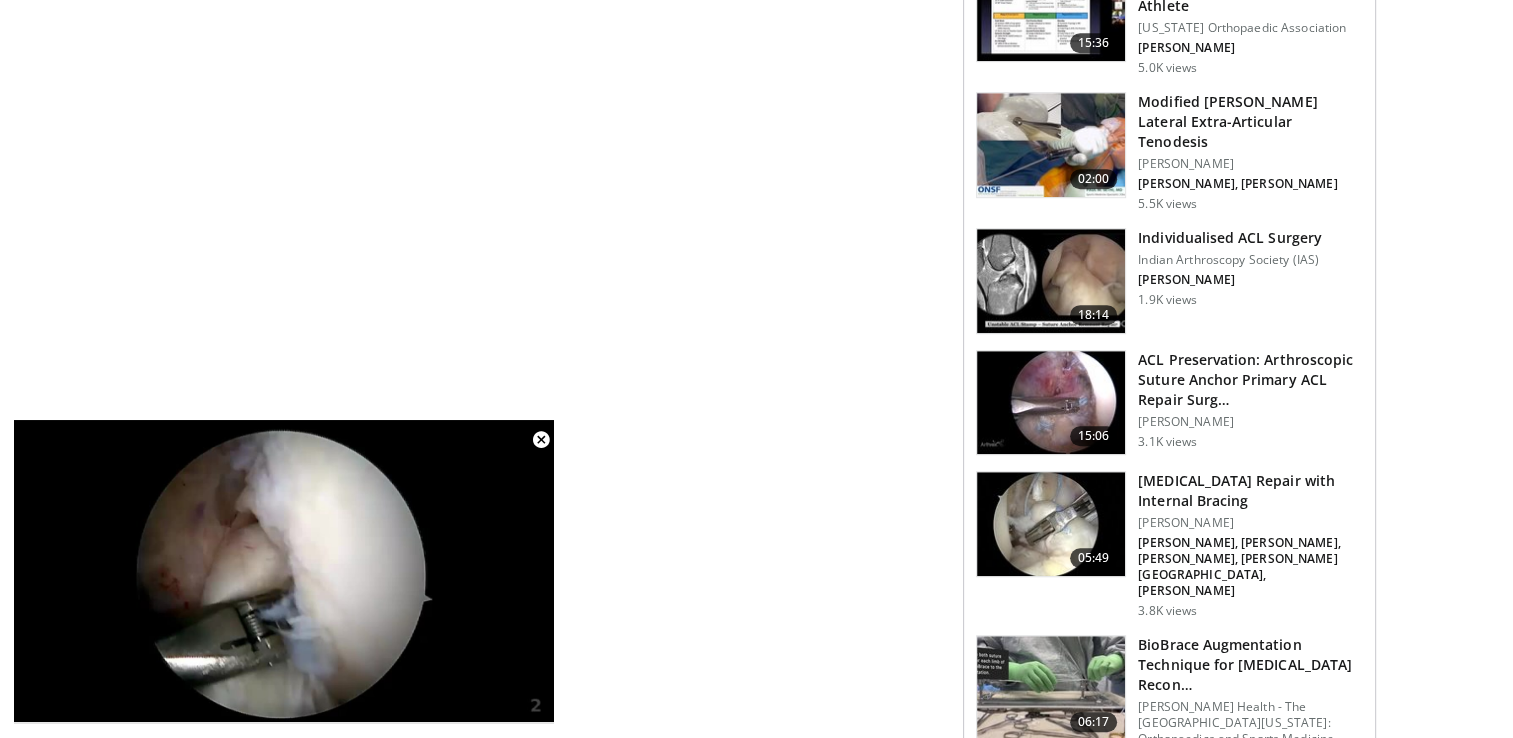 scroll, scrollTop: 1300, scrollLeft: 0, axis: vertical 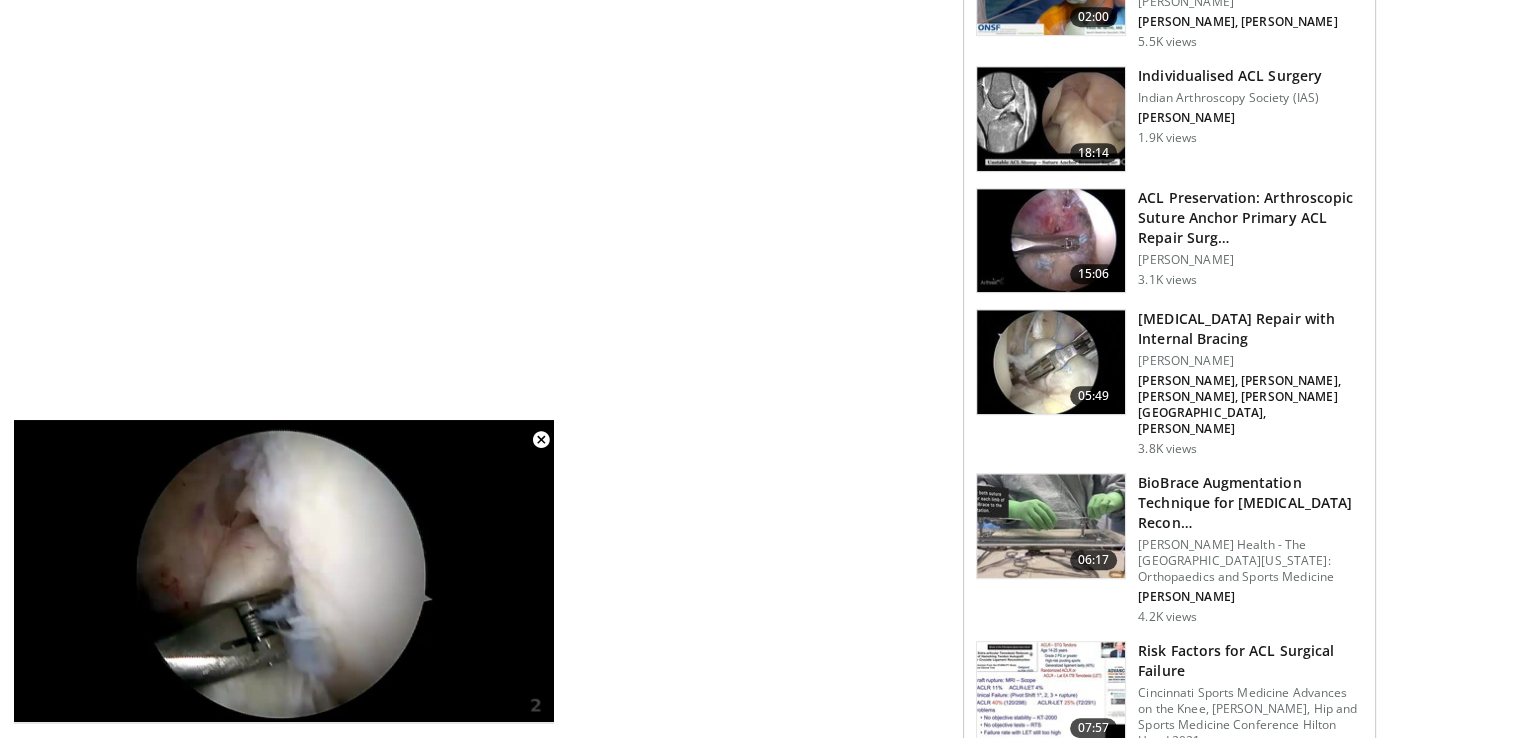 click at bounding box center [1051, 526] 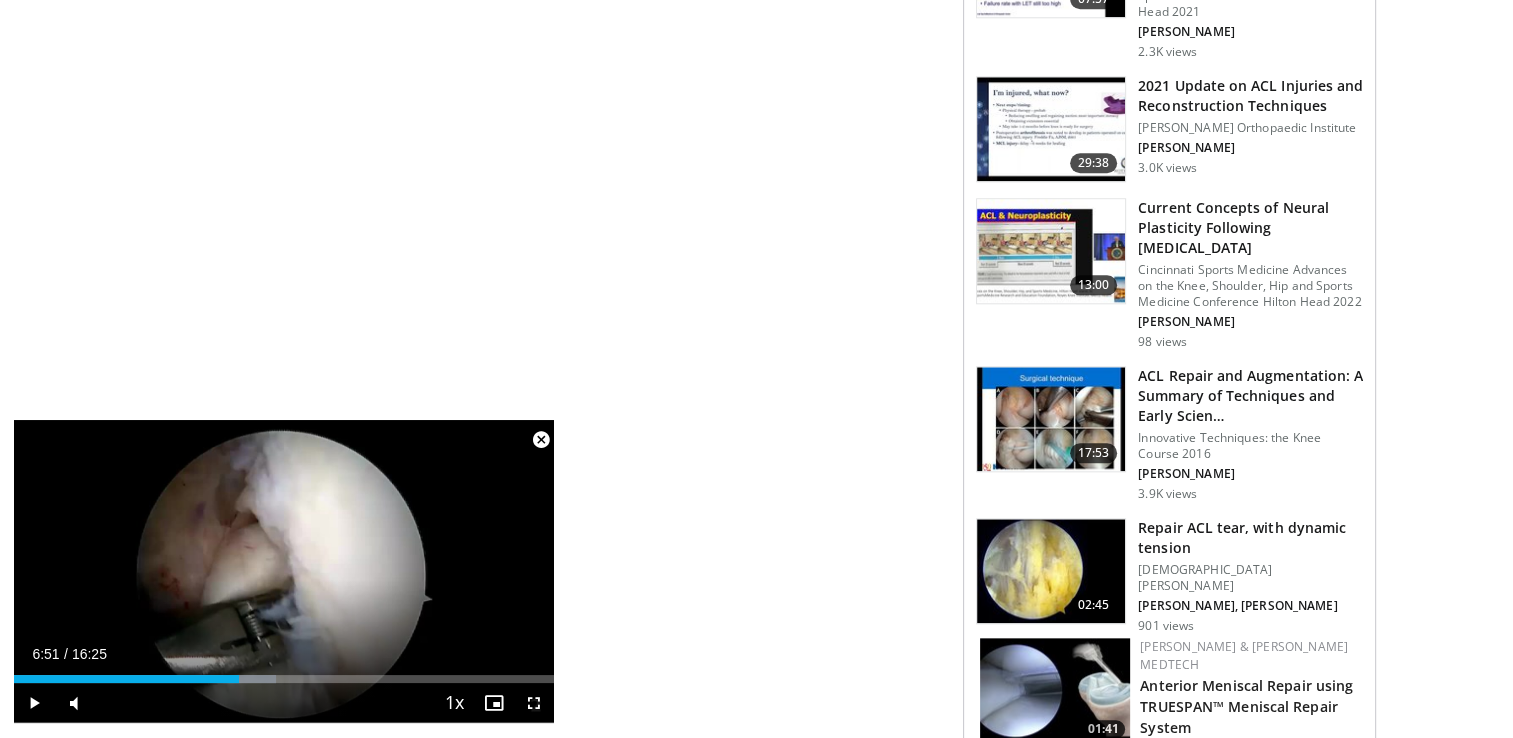 scroll, scrollTop: 2100, scrollLeft: 0, axis: vertical 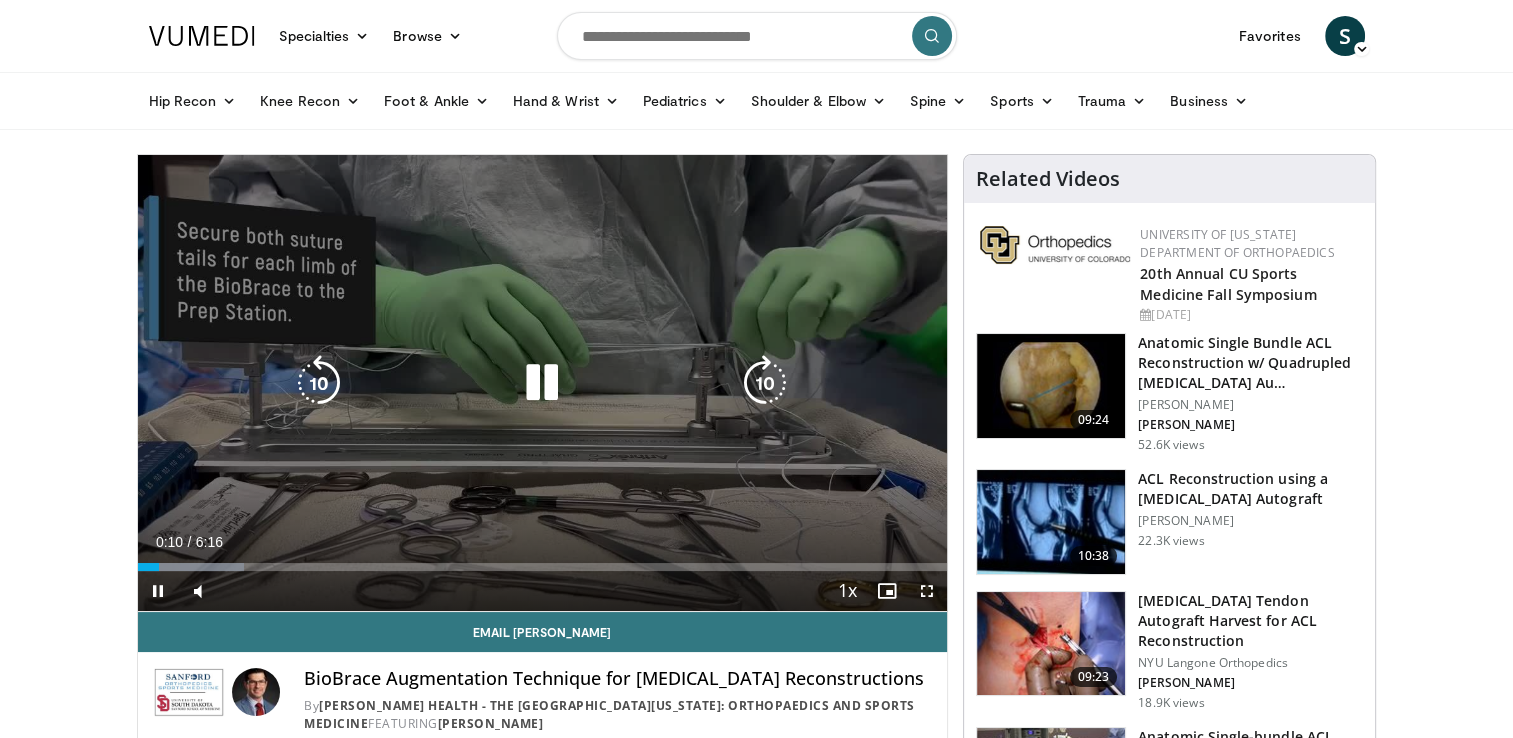 click at bounding box center [765, 383] 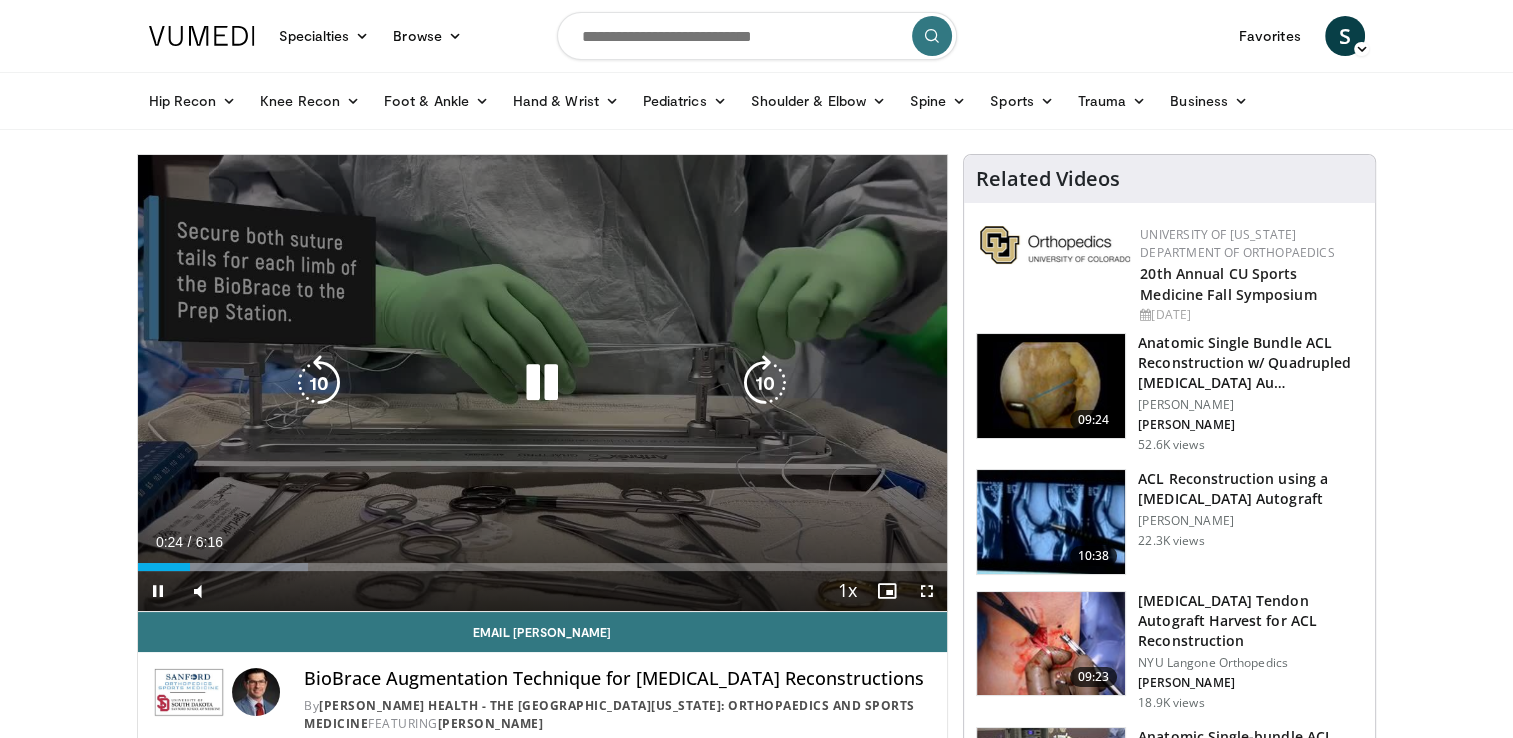 click at bounding box center [765, 383] 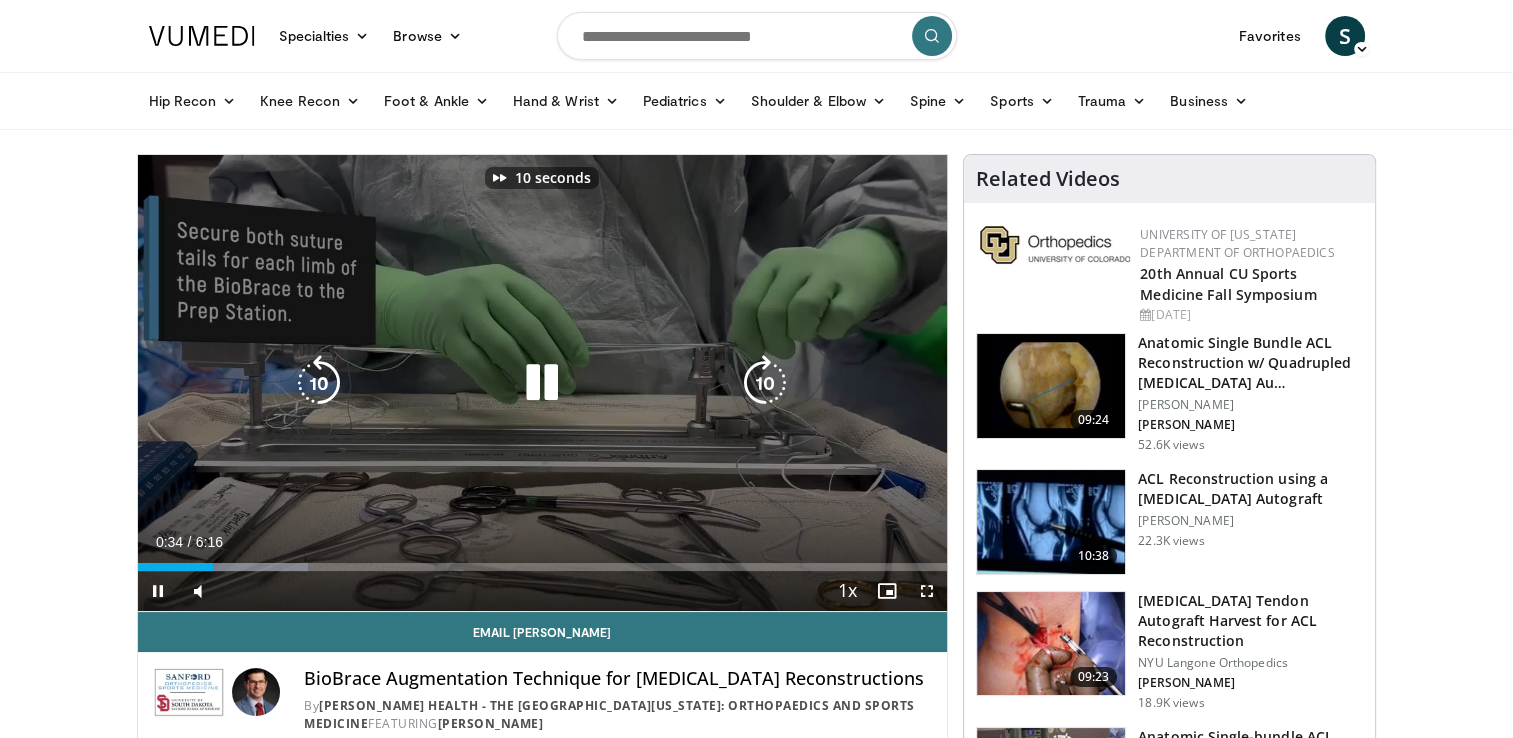 click at bounding box center (765, 383) 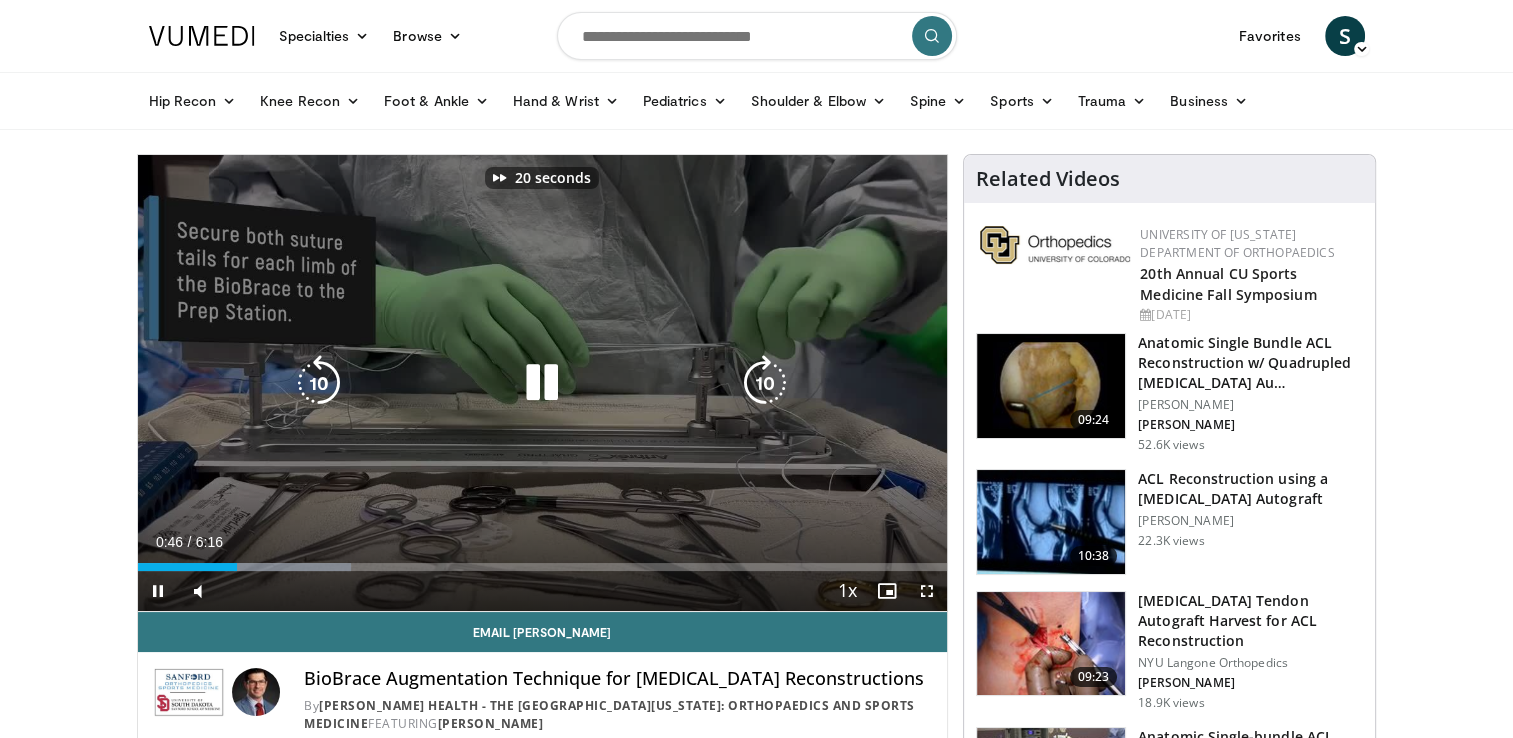 click at bounding box center [765, 383] 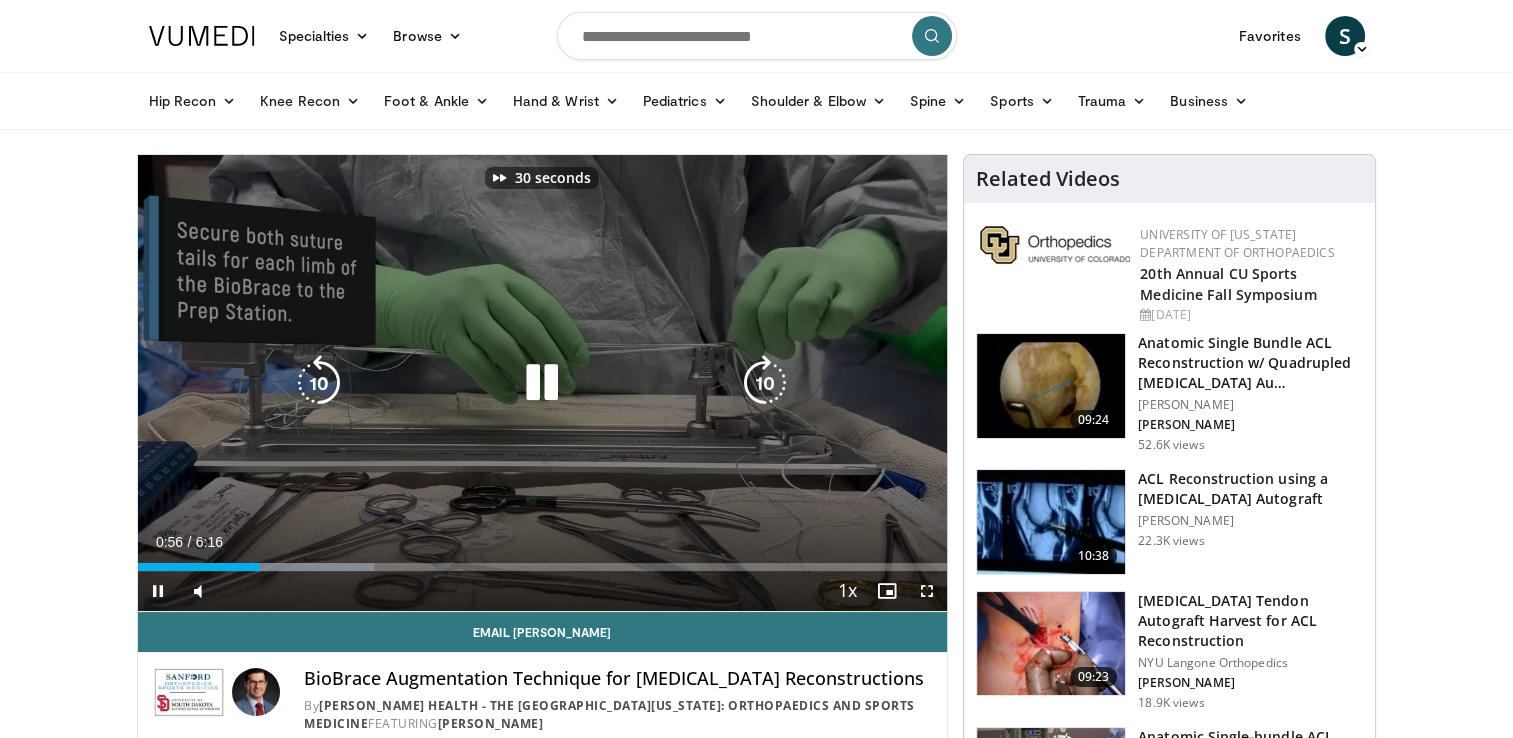 click at bounding box center (765, 383) 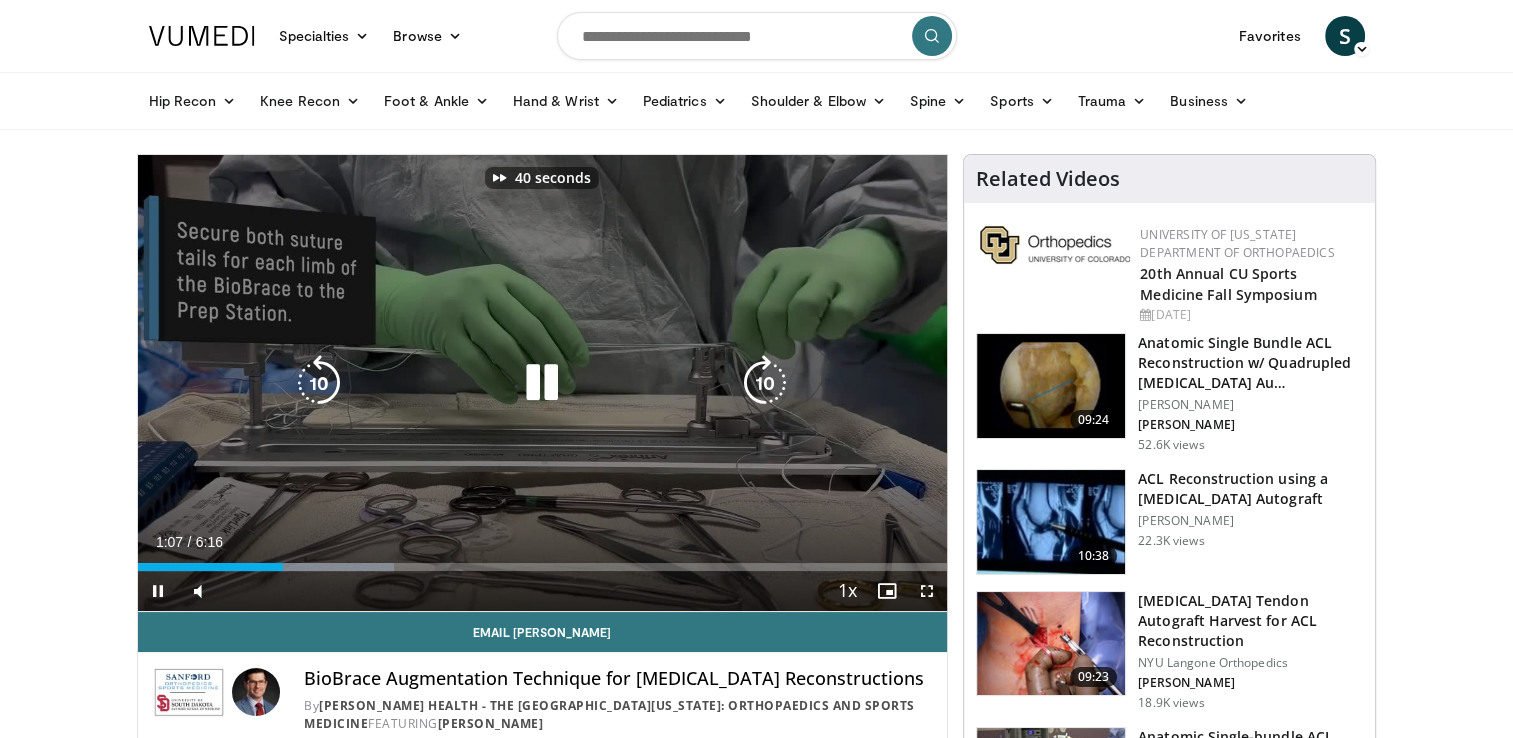 click at bounding box center (765, 383) 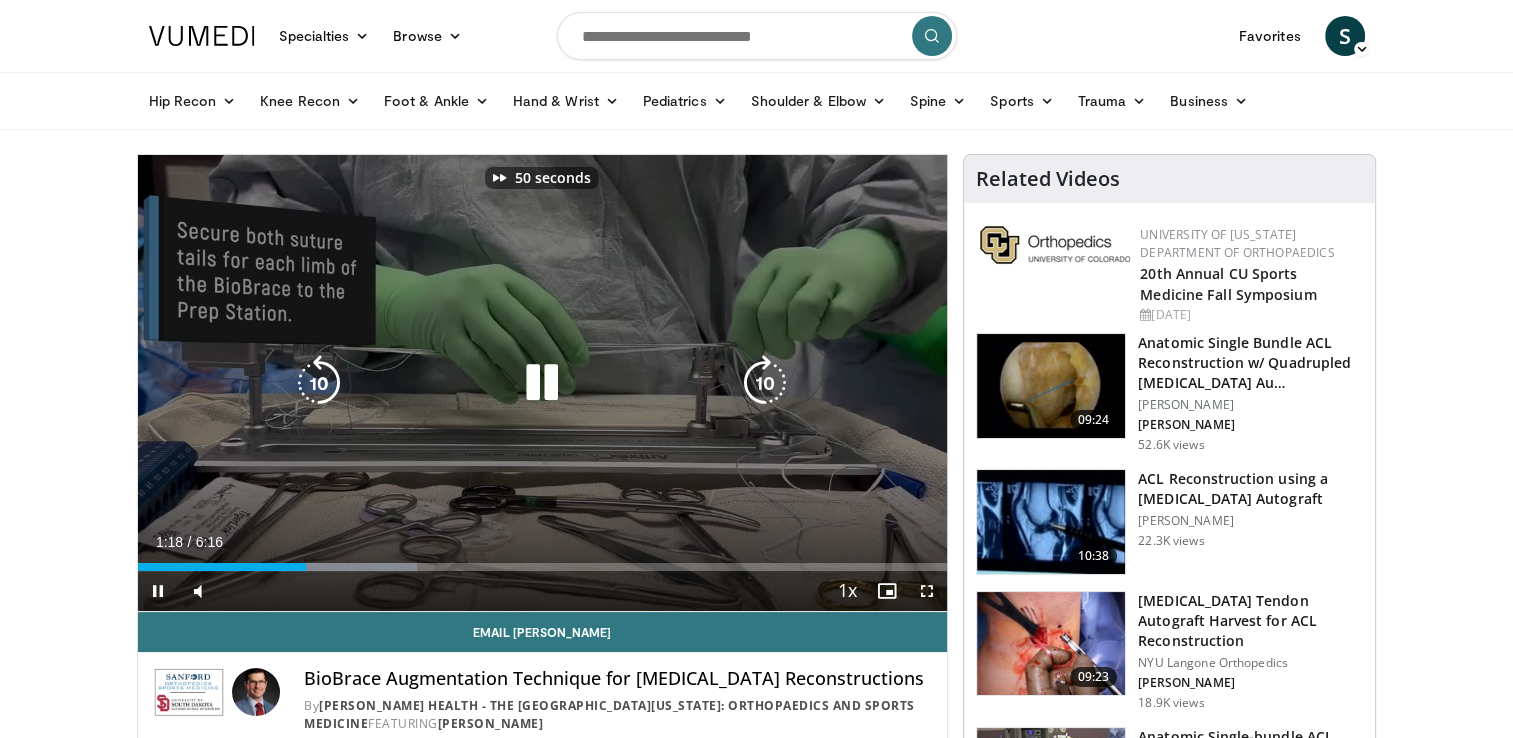 click at bounding box center (765, 383) 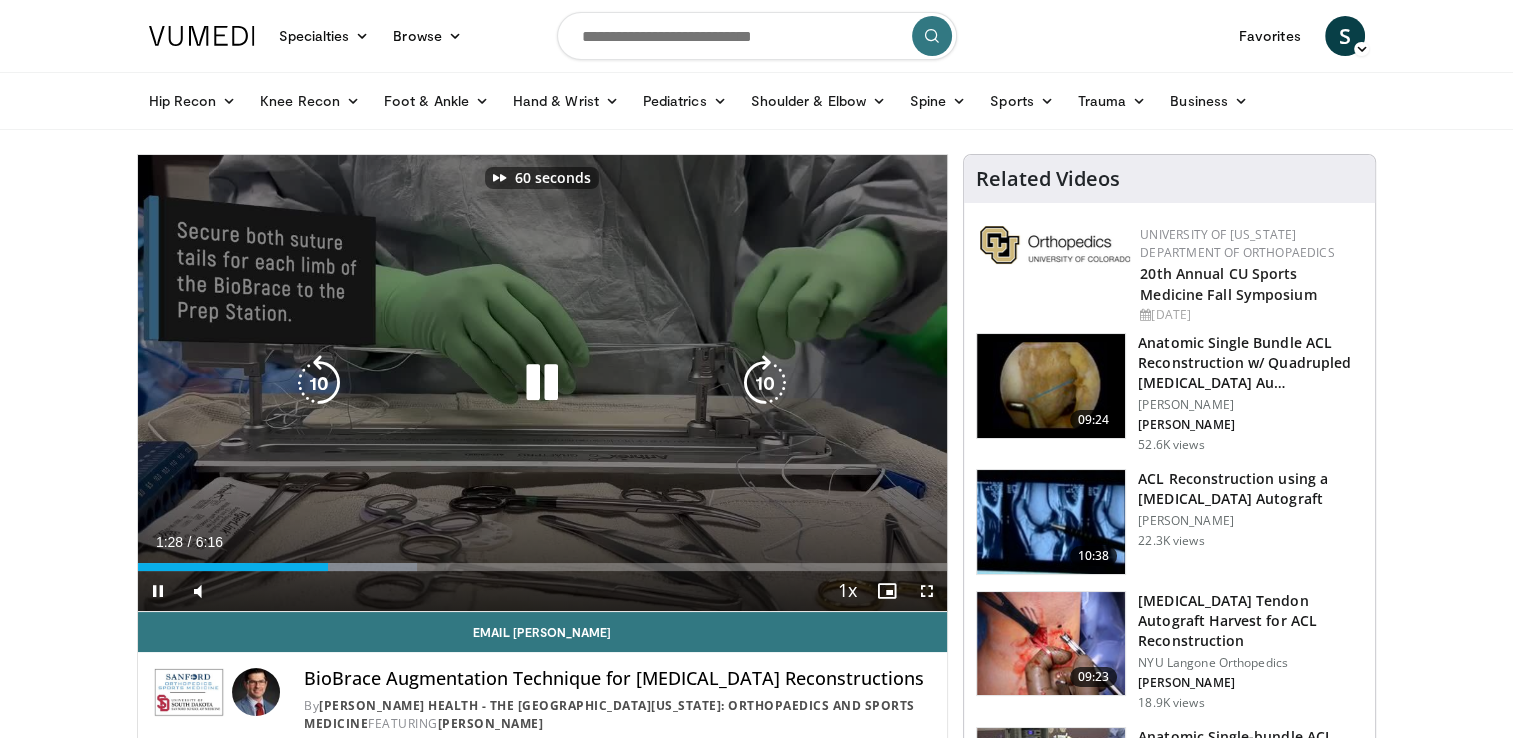 click at bounding box center (765, 383) 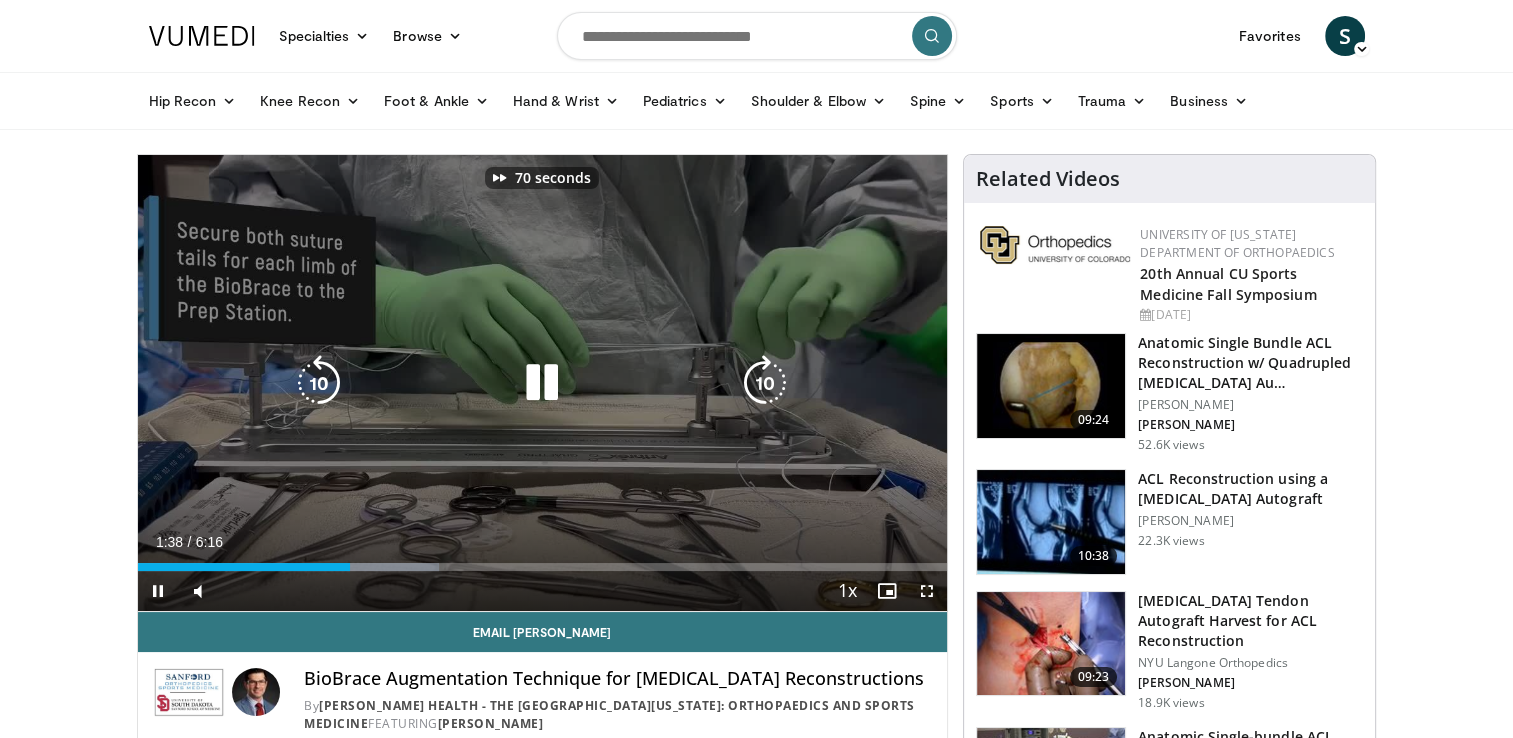 click at bounding box center [765, 383] 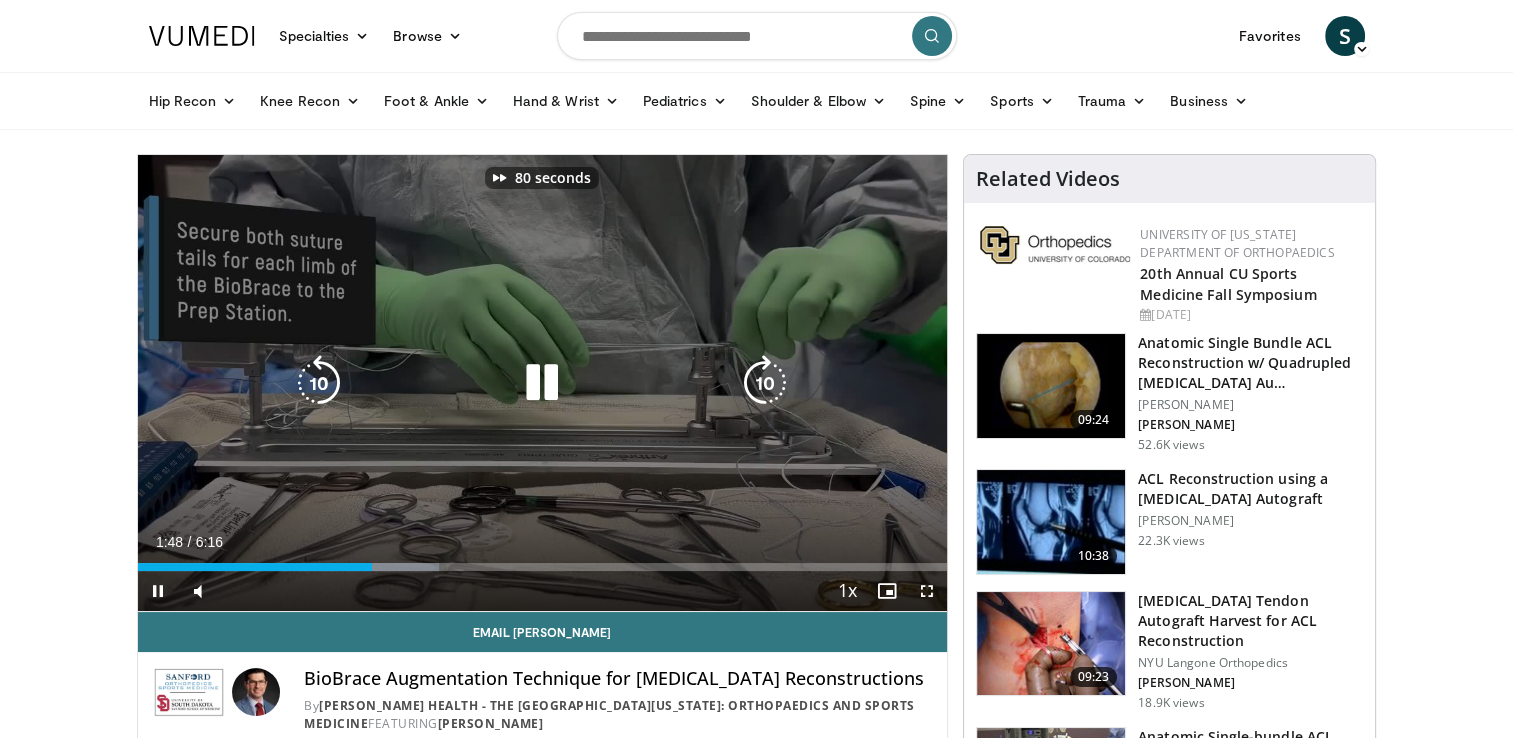 click at bounding box center (765, 383) 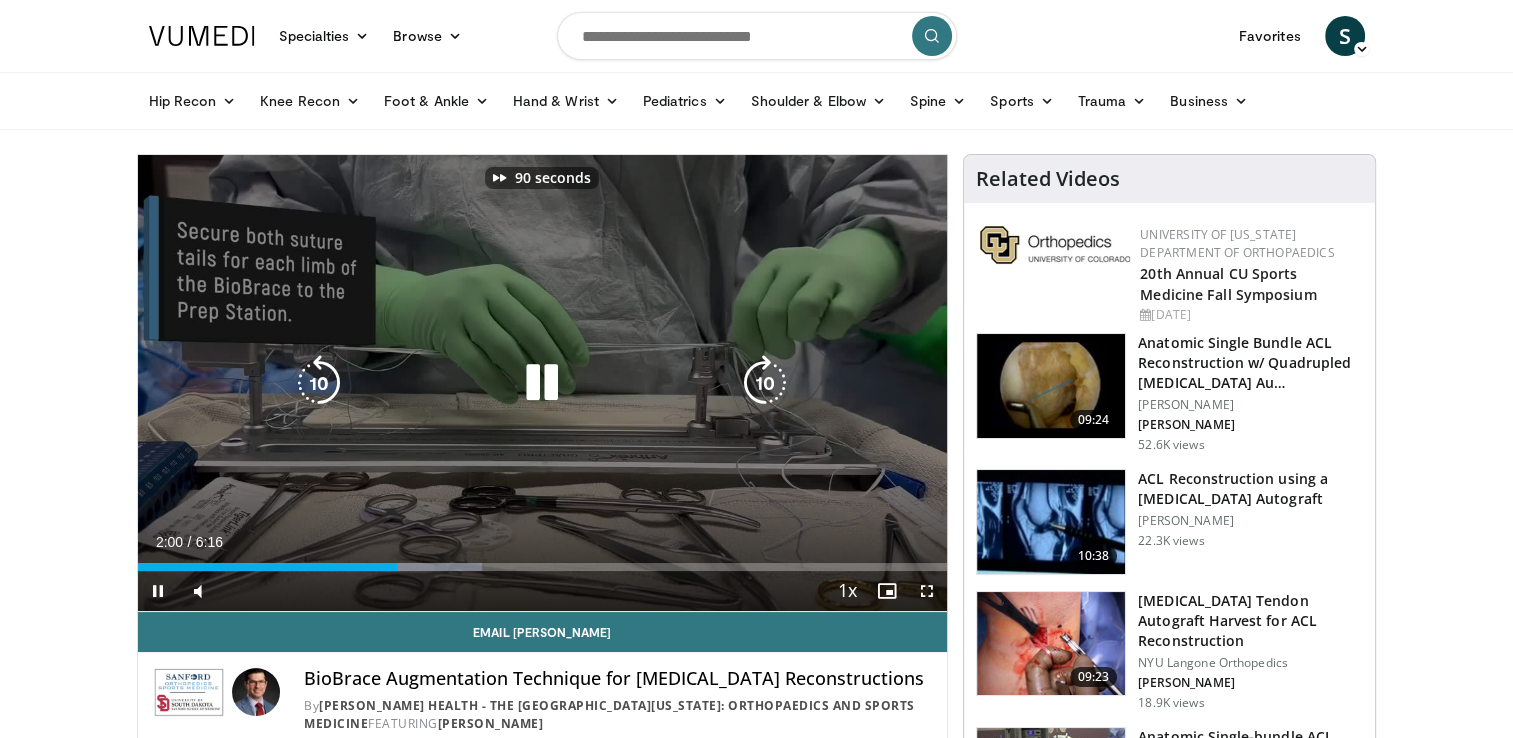 click at bounding box center [319, 383] 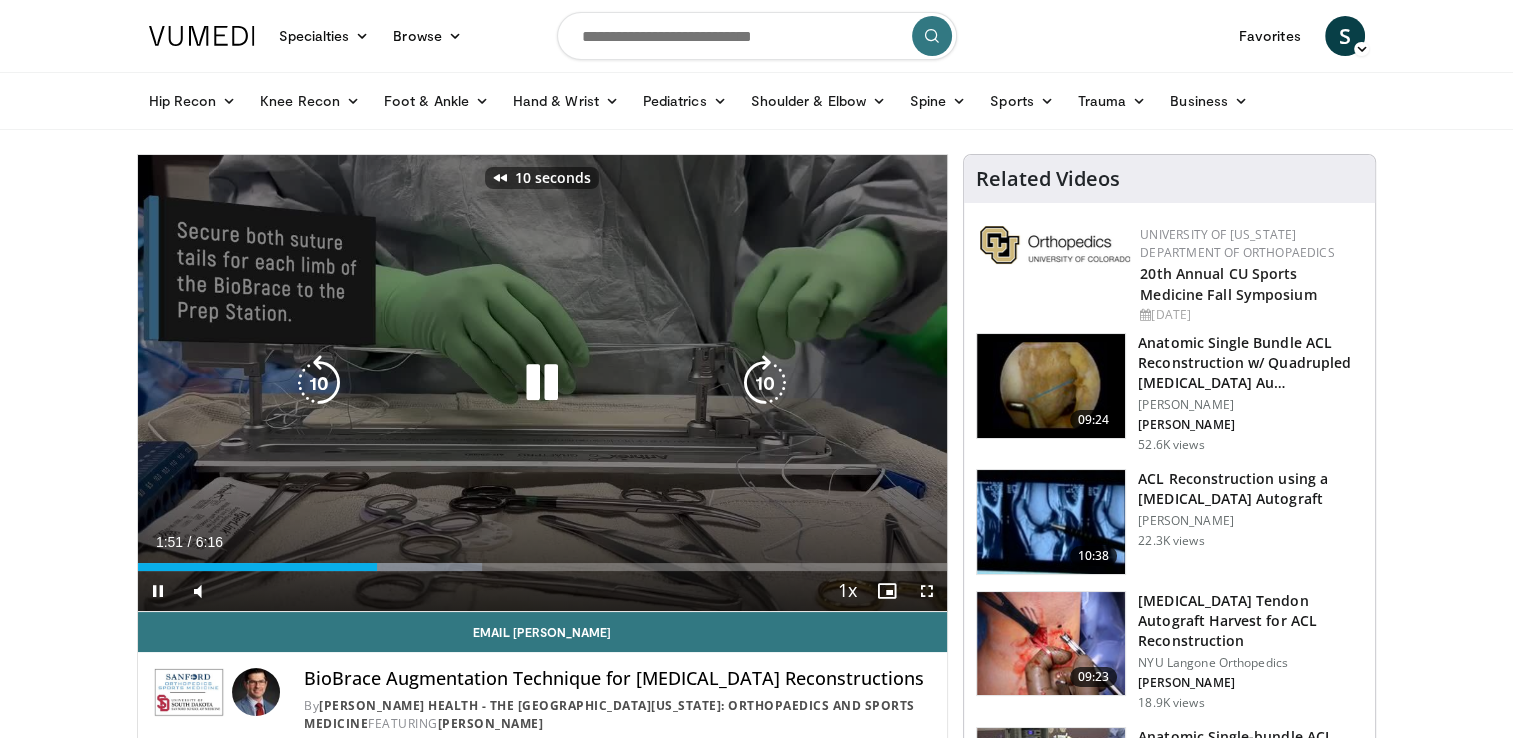 click at bounding box center (319, 383) 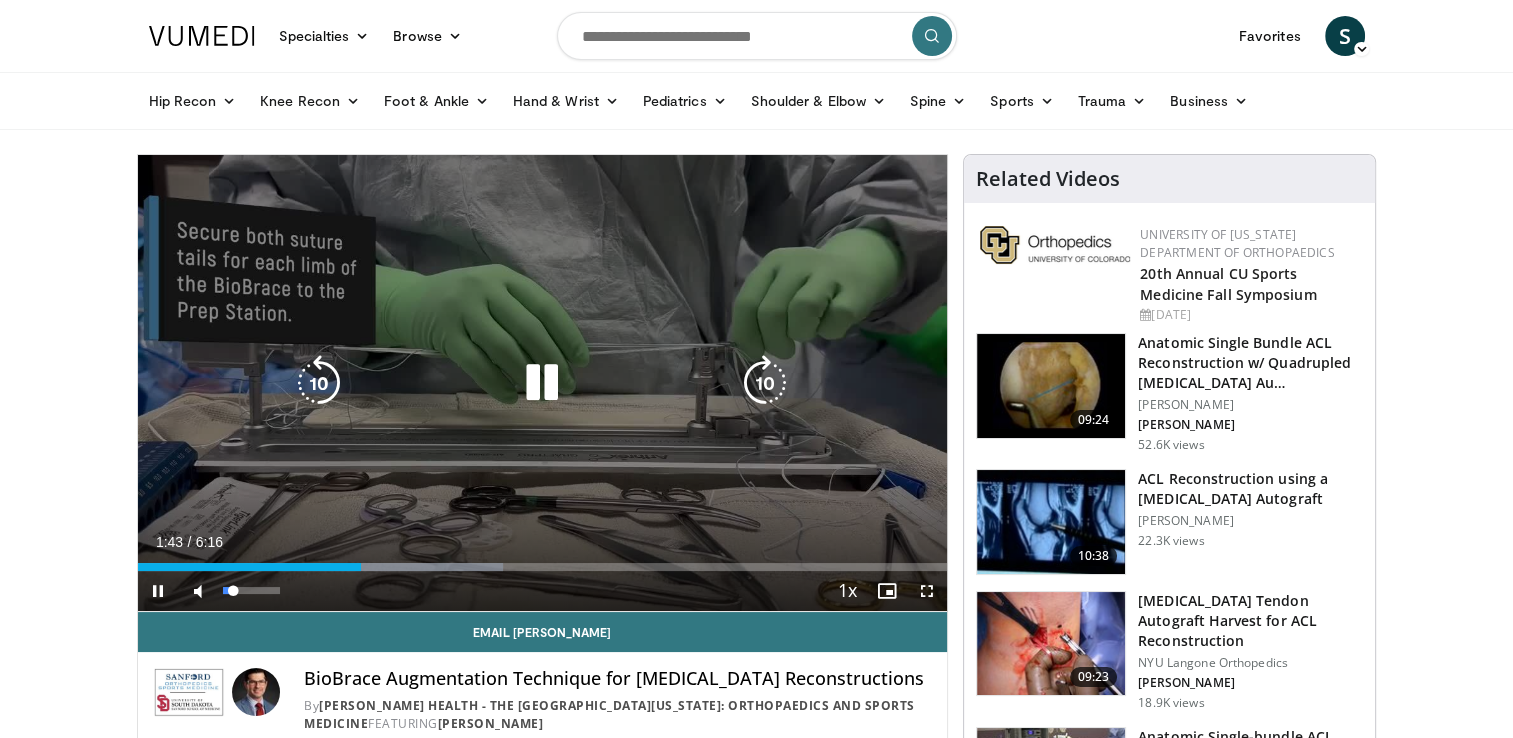 click on "21%" at bounding box center (252, 591) 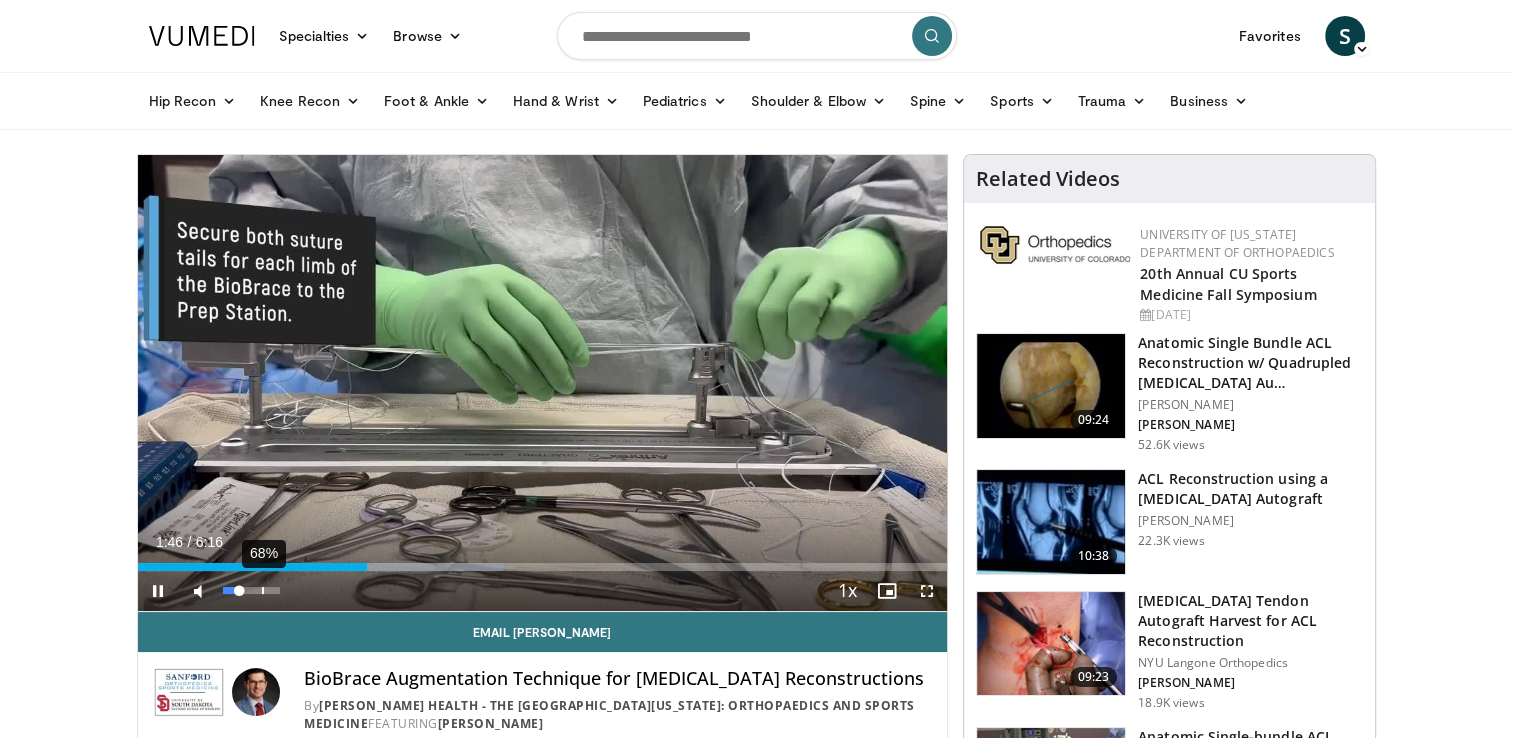 click on "68%" at bounding box center [251, 590] 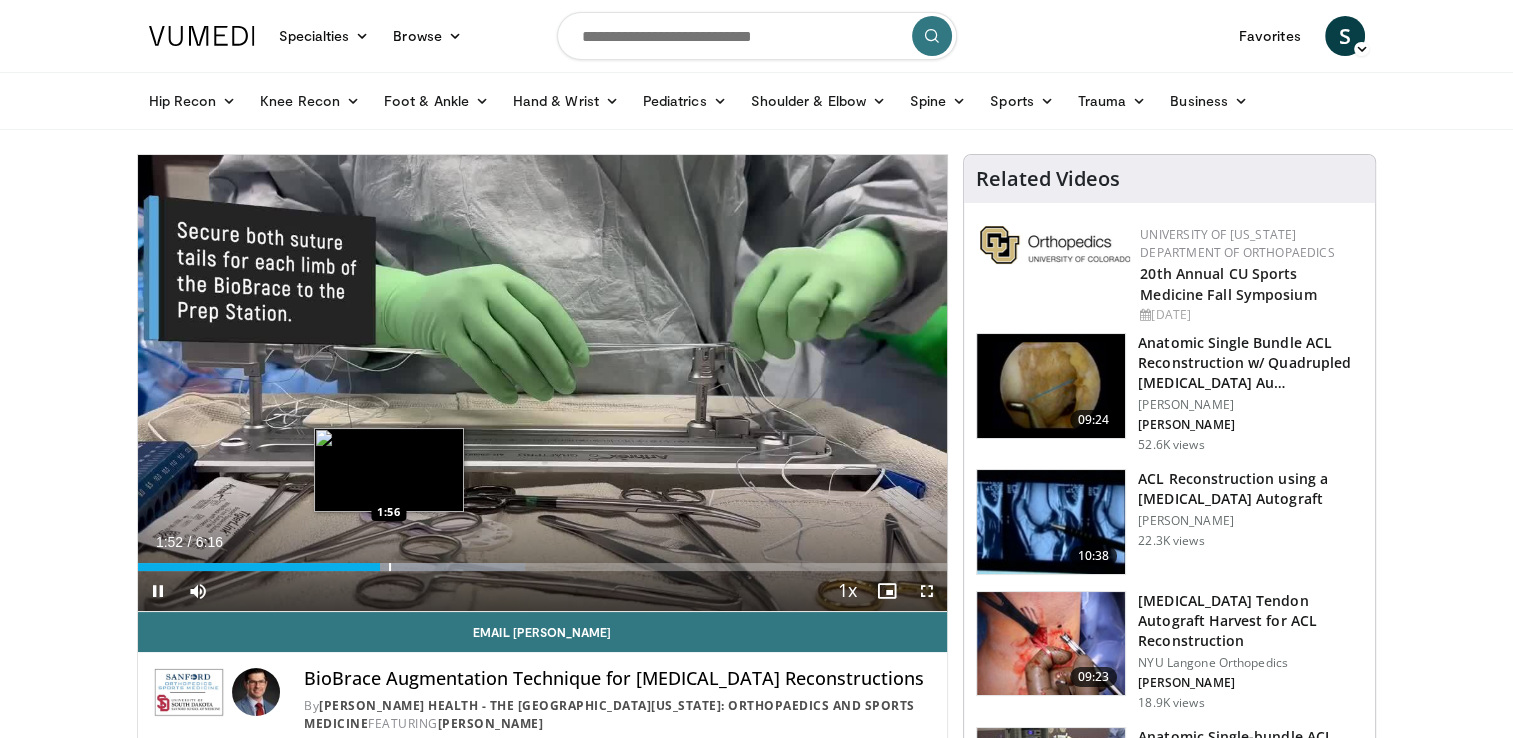 click on "Loaded :  47.86% 1:52 1:56" at bounding box center (543, 561) 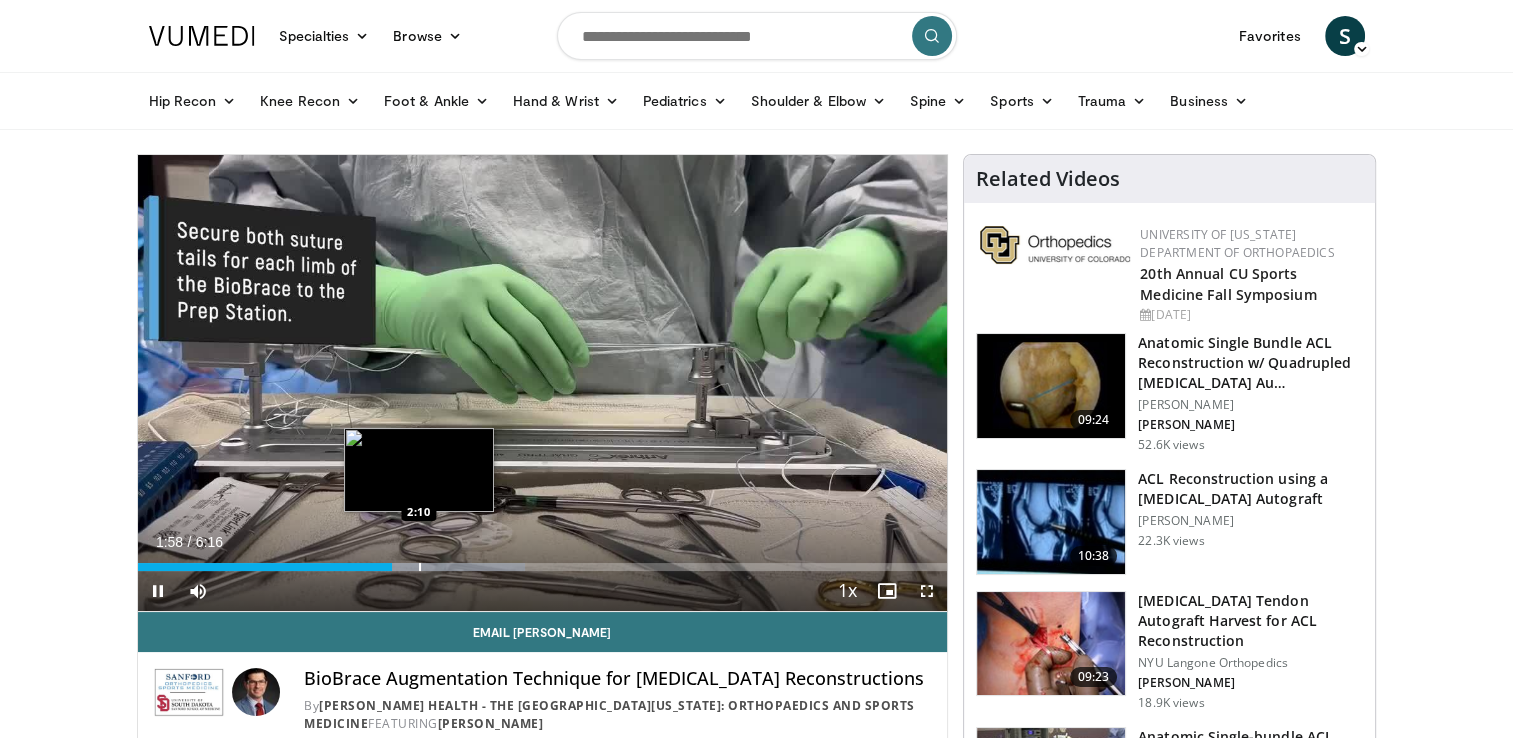 click at bounding box center [420, 567] 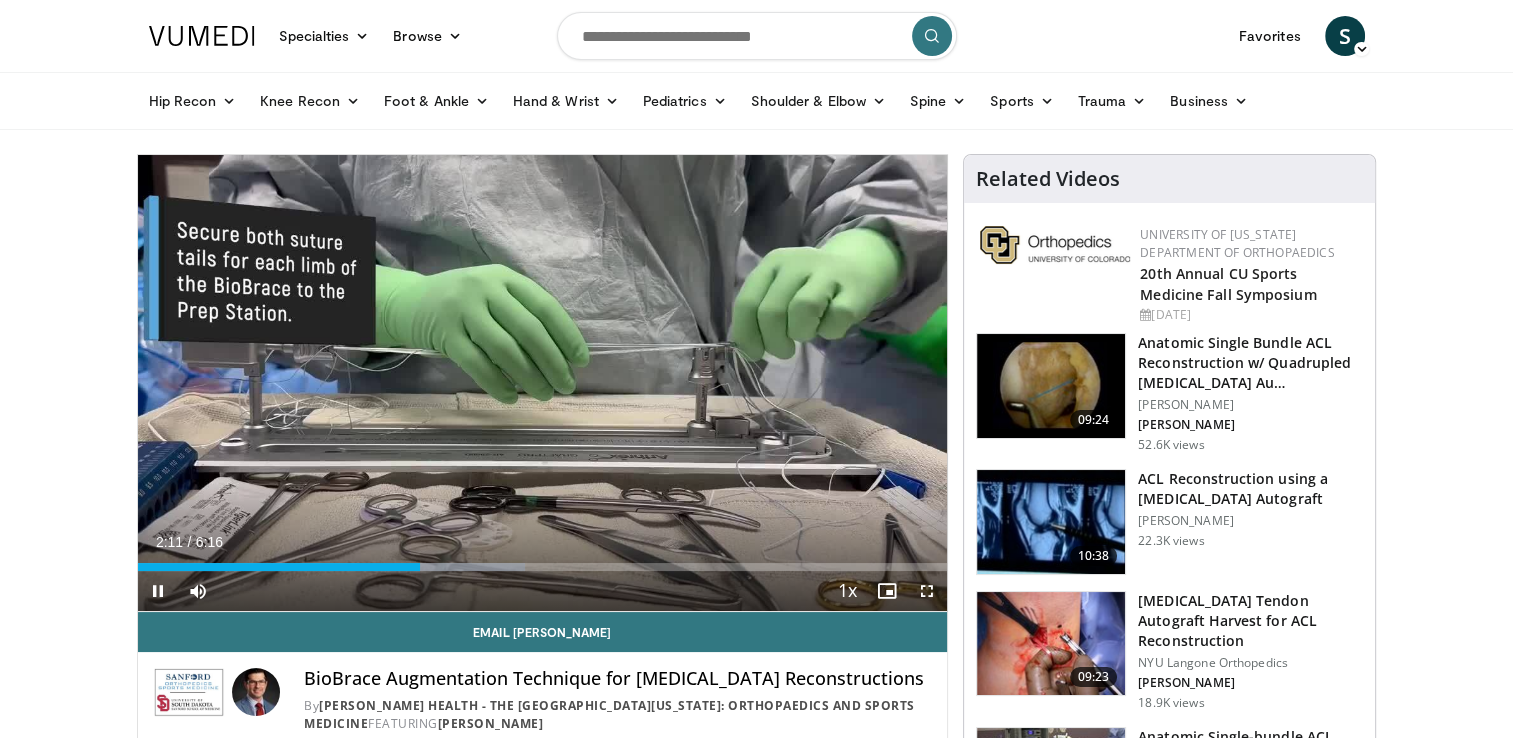 click on "Current Time  2:11 / Duration  6:16 Pause Skip Backward Skip Forward Mute 47% Loaded :  47.86% 2:11 2:22 Stream Type  LIVE Seek to live, currently behind live LIVE   1x Playback Rate 0.5x 0.75x 1x , selected 1.25x 1.5x 1.75x 2x Chapters Chapters Descriptions descriptions off , selected Captions captions settings , opens captions settings dialog captions off , selected Audio Track en (Main) , selected Fullscreen Enable picture-in-picture mode" at bounding box center [543, 591] 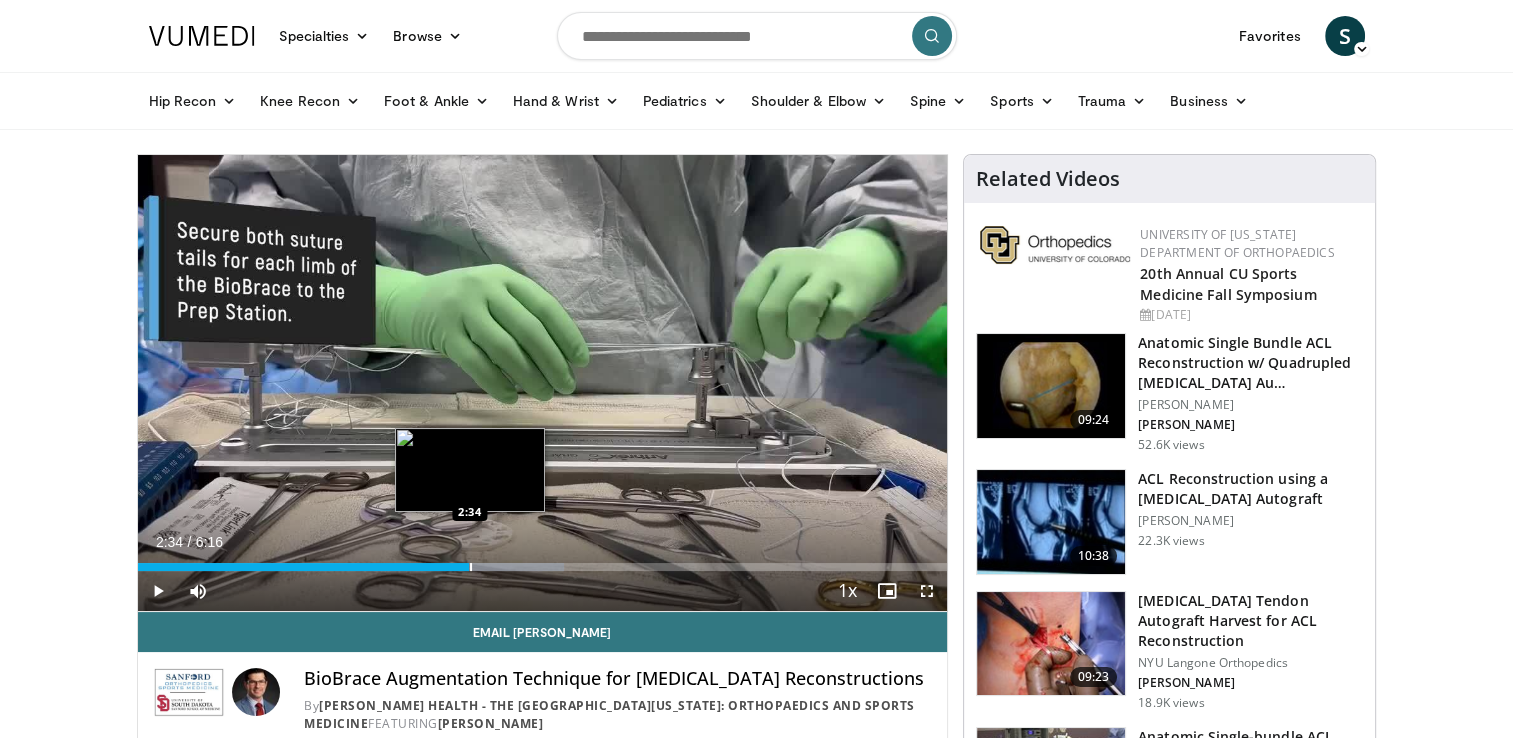 click at bounding box center (471, 567) 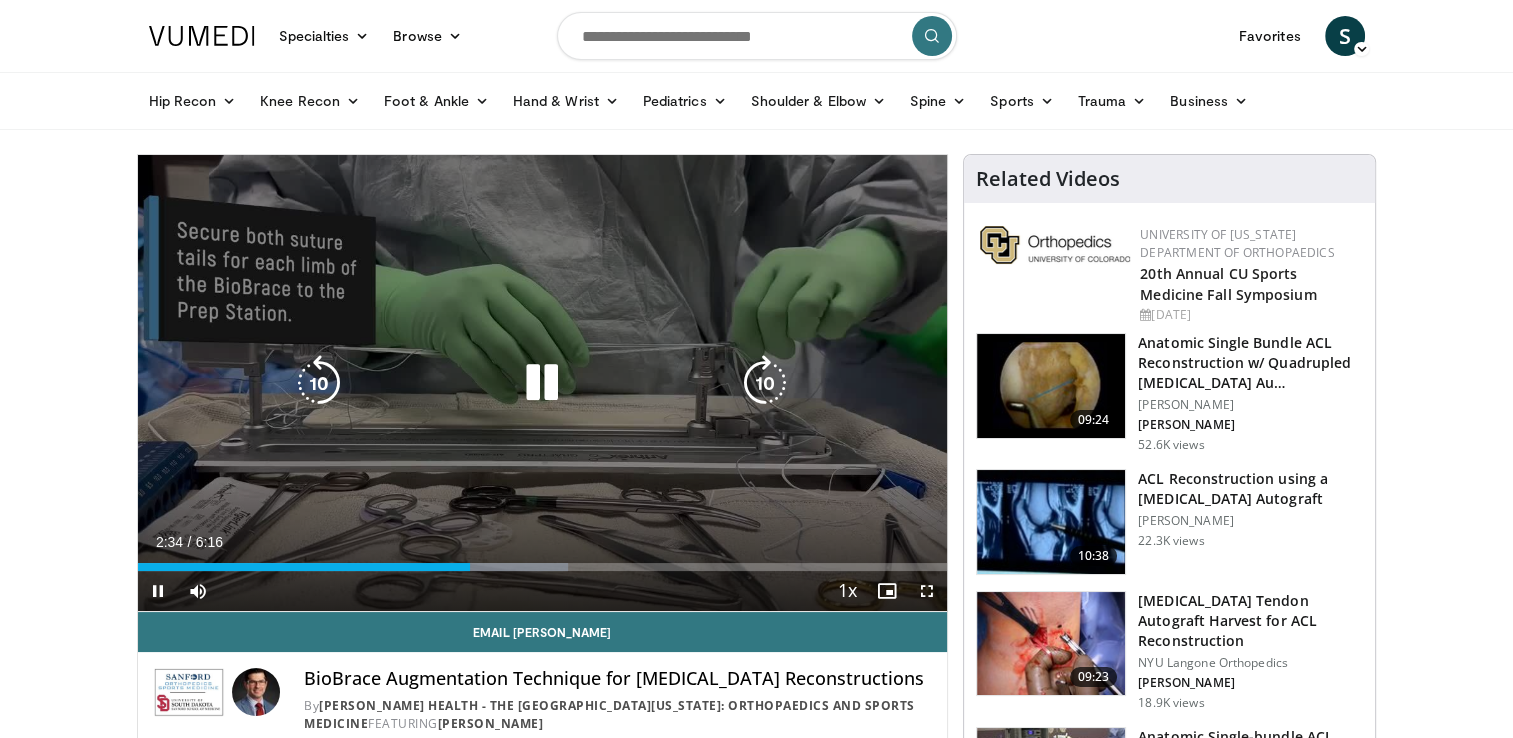 click on "Current Time  2:34 / Duration  6:16 Pause Skip Backward Skip Forward Mute 47% Loaded :  53.18% 2:34 2:45 Stream Type  LIVE Seek to live, currently behind live LIVE   1x Playback Rate 0.5x 0.75x 1x , selected 1.25x 1.5x 1.75x 2x Chapters Chapters Descriptions descriptions off , selected Captions captions settings , opens captions settings dialog captions off , selected Audio Track en (Main) , selected Fullscreen Enable picture-in-picture mode" at bounding box center (543, 591) 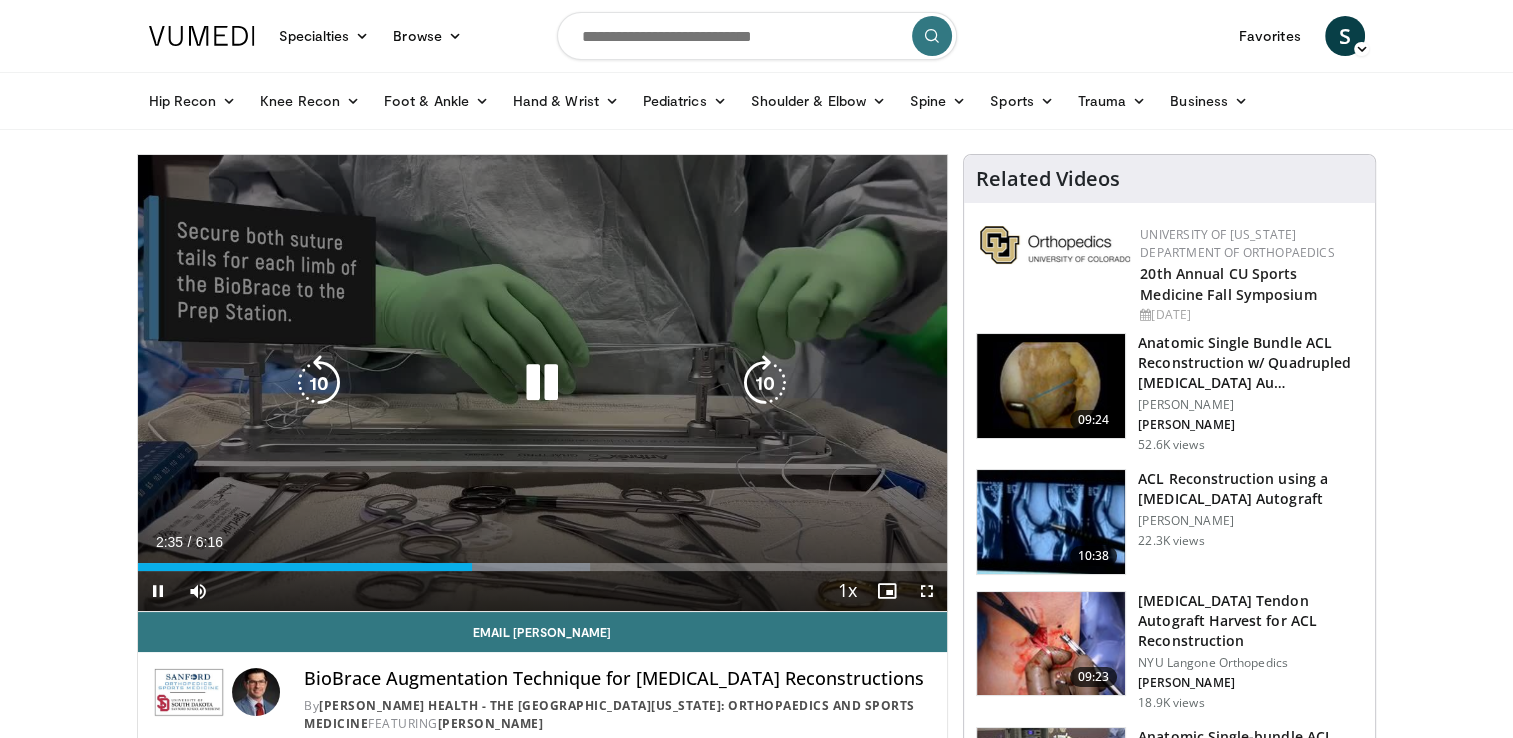 click at bounding box center (542, 383) 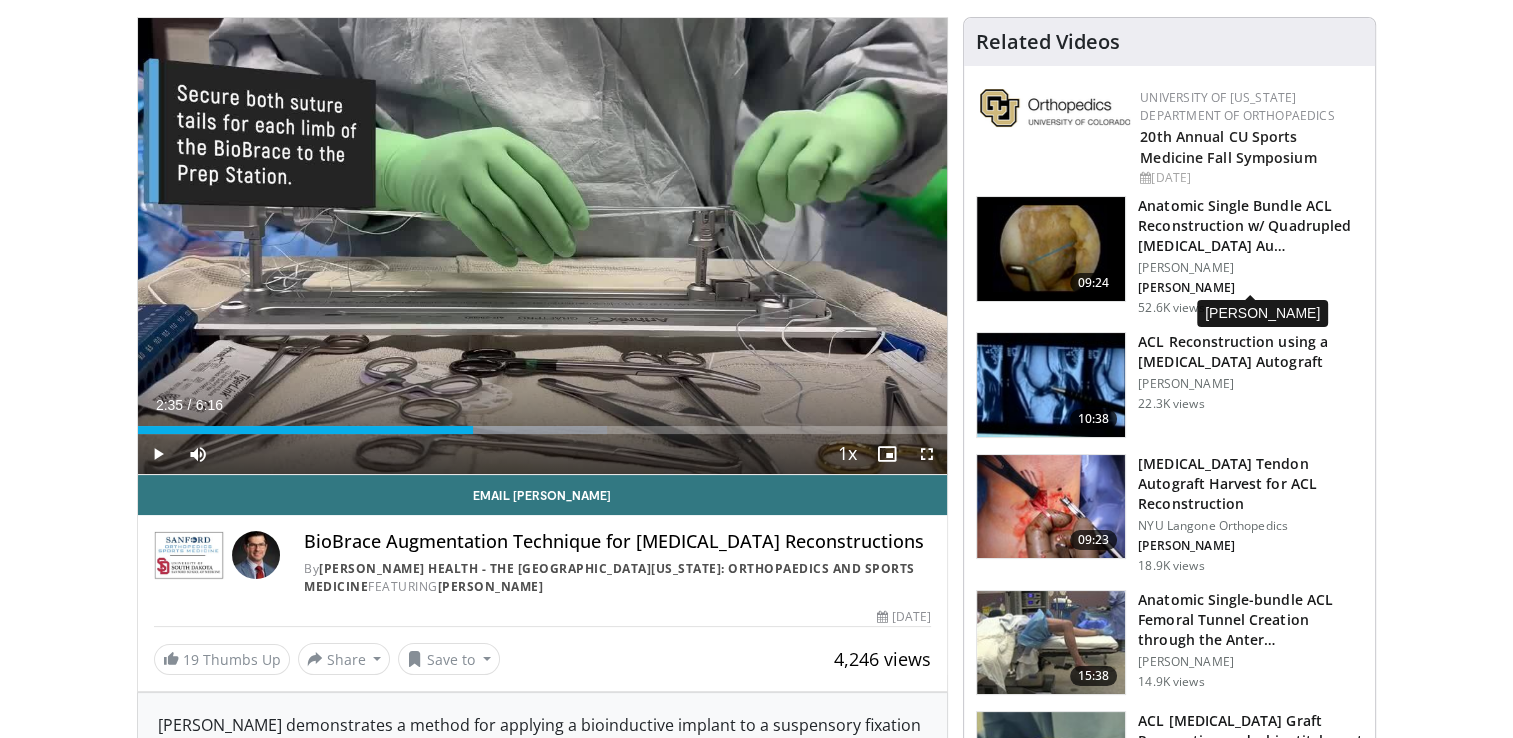 scroll, scrollTop: 300, scrollLeft: 0, axis: vertical 